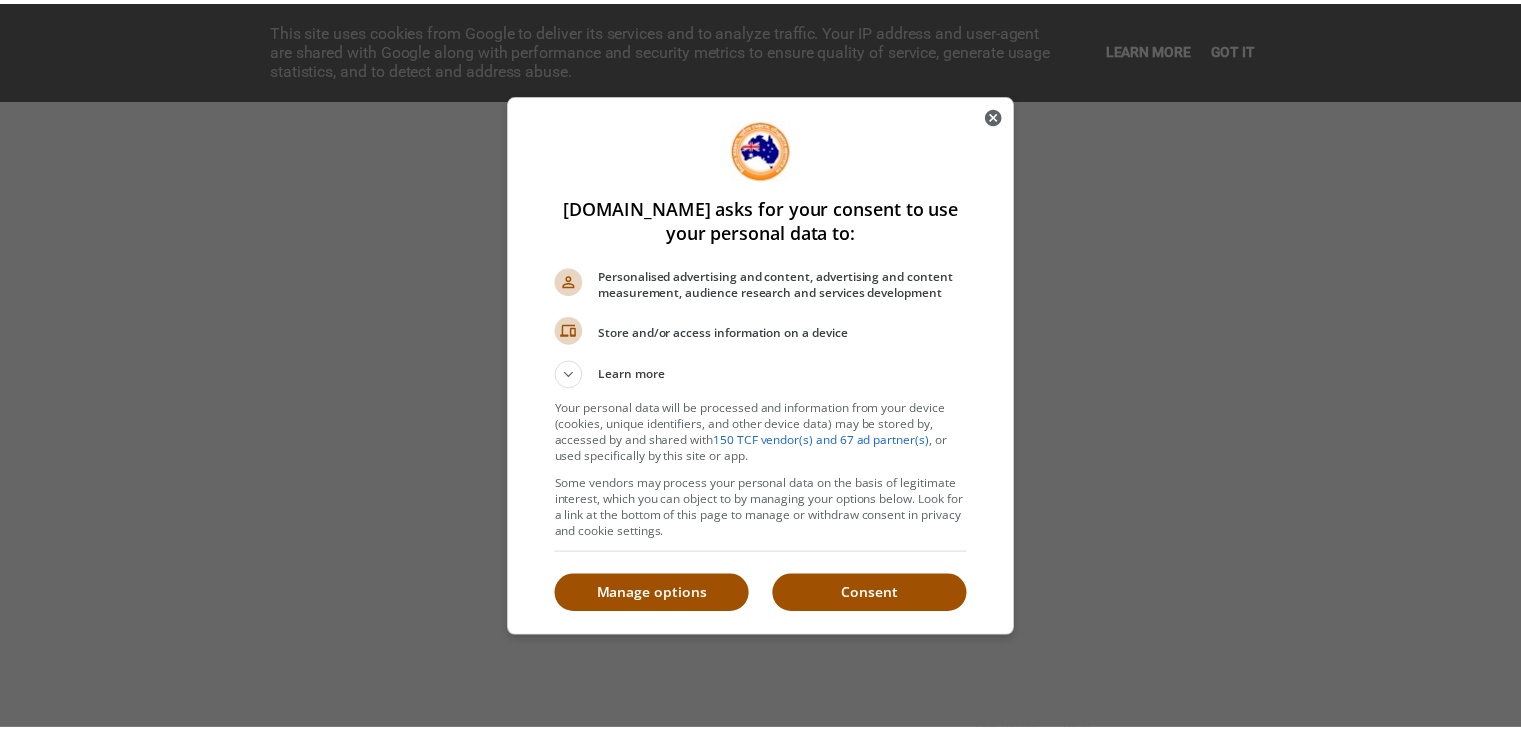 scroll, scrollTop: 0, scrollLeft: 0, axis: both 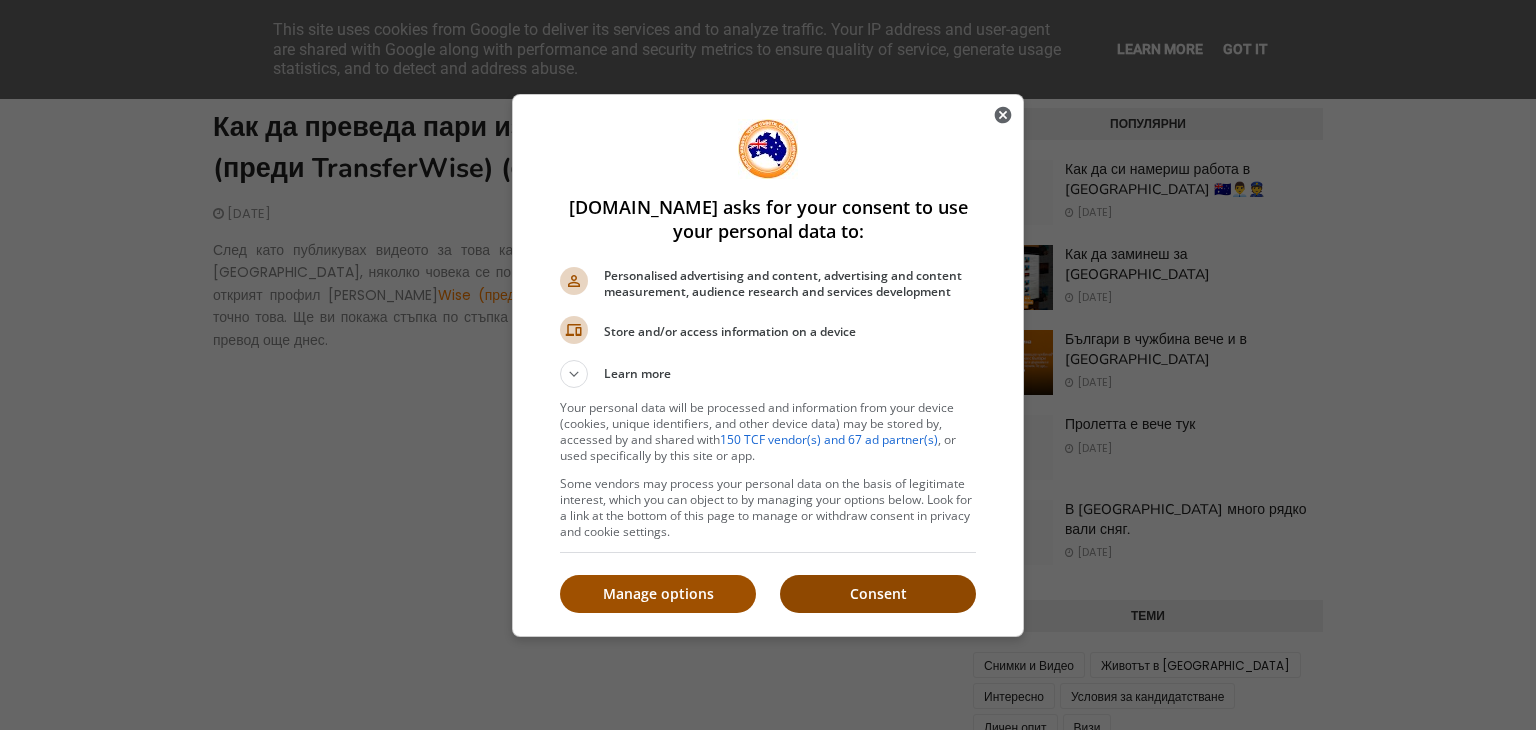 click on "Consent" at bounding box center [878, 594] 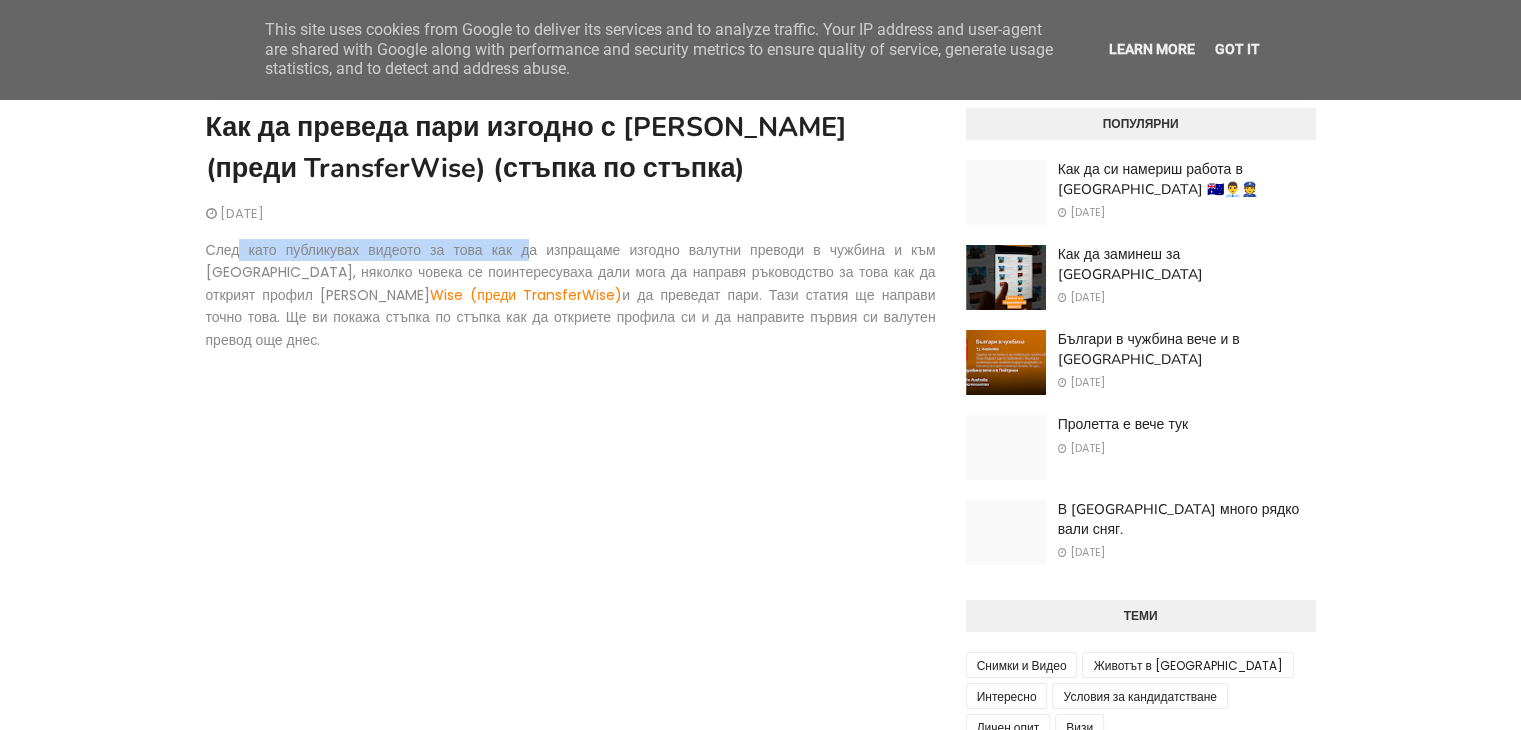 drag, startPoint x: 213, startPoint y: 246, endPoint x: 480, endPoint y: 252, distance: 267.0674 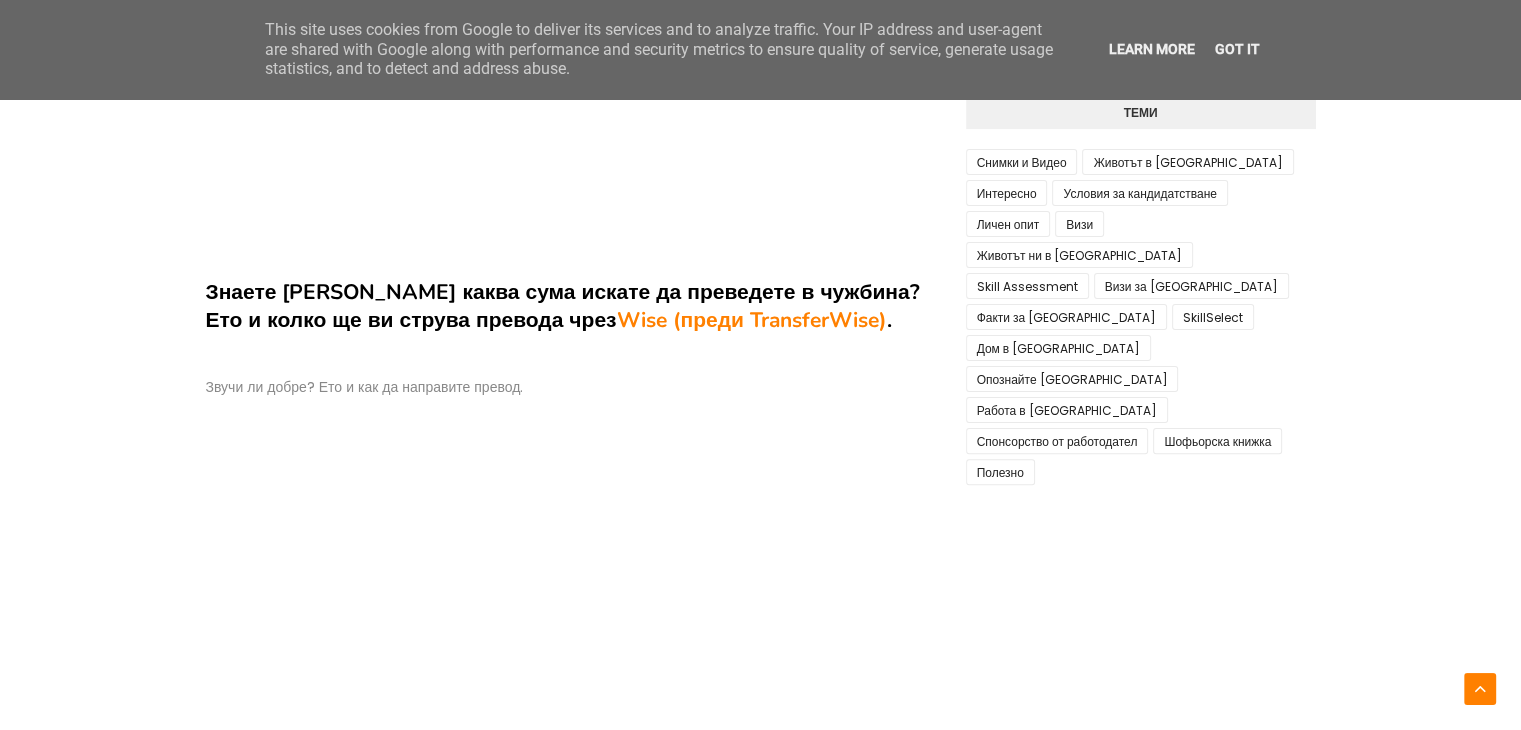 scroll, scrollTop: 400, scrollLeft: 0, axis: vertical 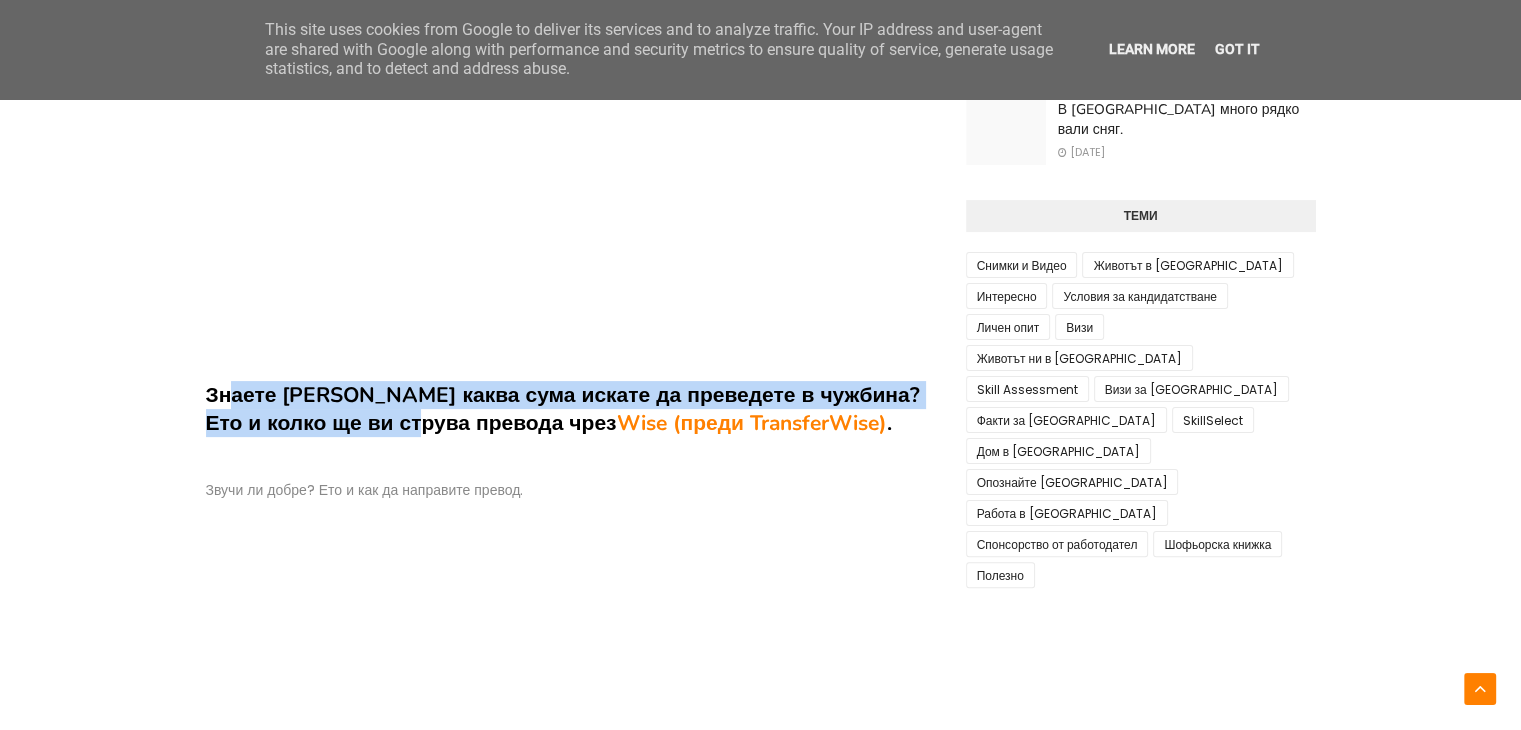 drag, startPoint x: 358, startPoint y: 389, endPoint x: 348, endPoint y: 438, distance: 50.01 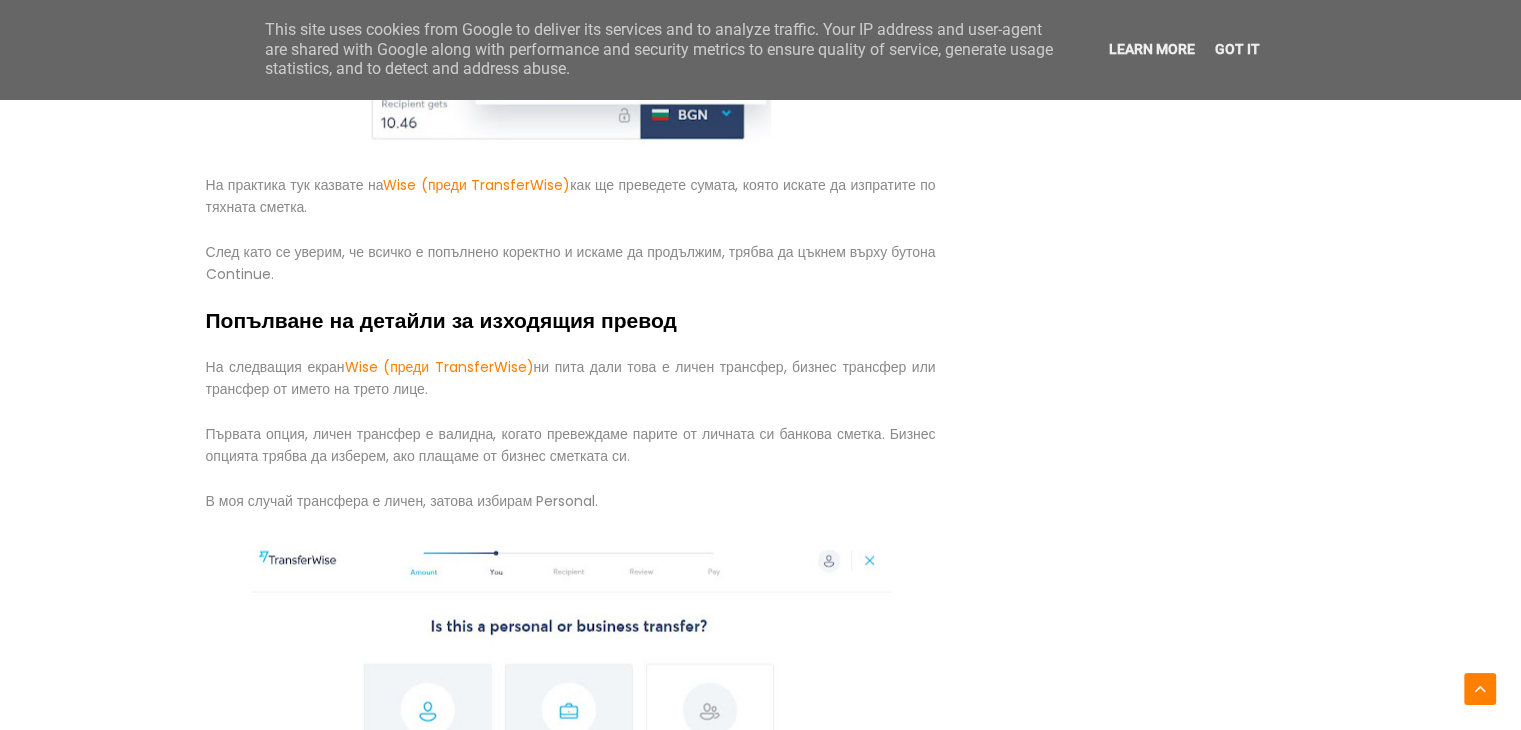 scroll, scrollTop: 4100, scrollLeft: 0, axis: vertical 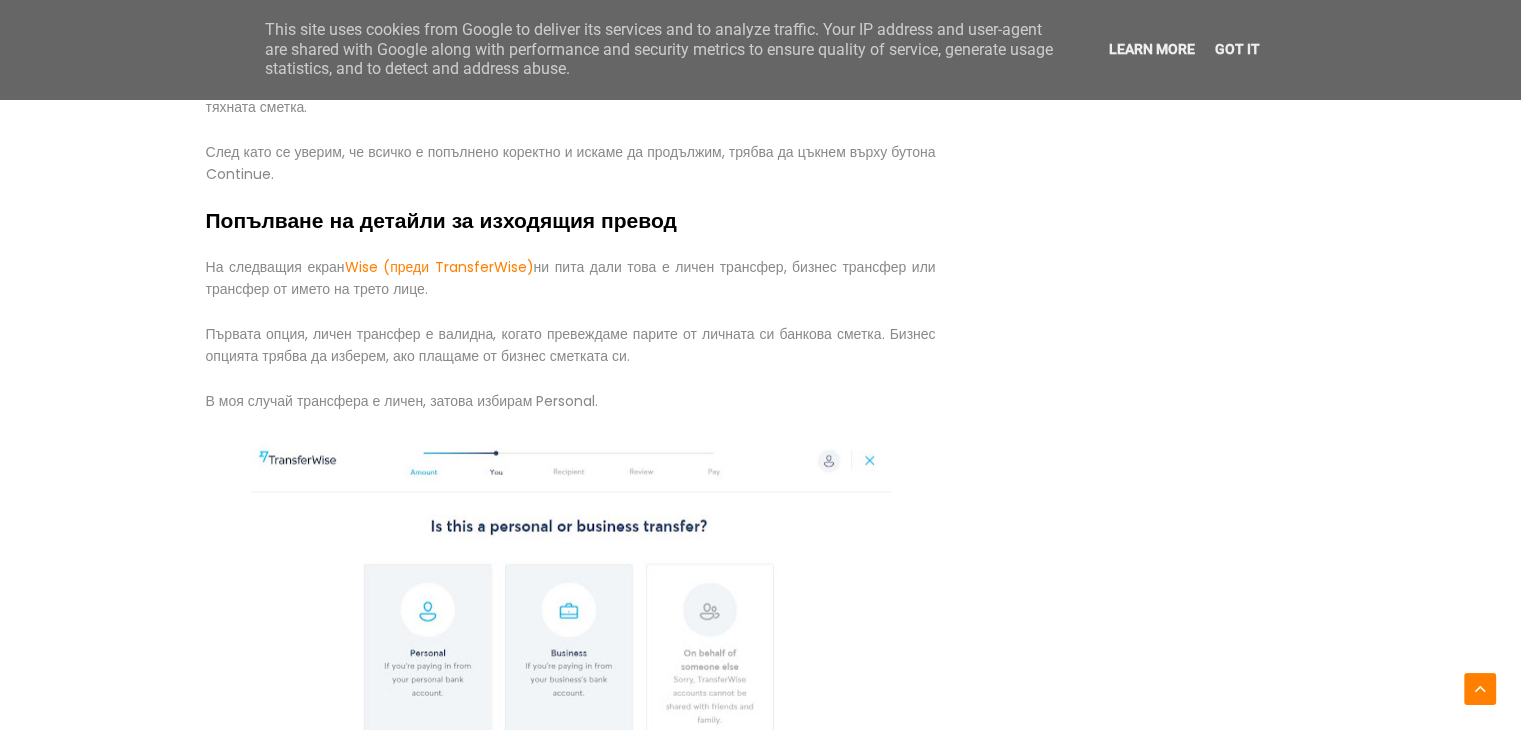 drag, startPoint x: 277, startPoint y: 212, endPoint x: 314, endPoint y: 209, distance: 37.12142 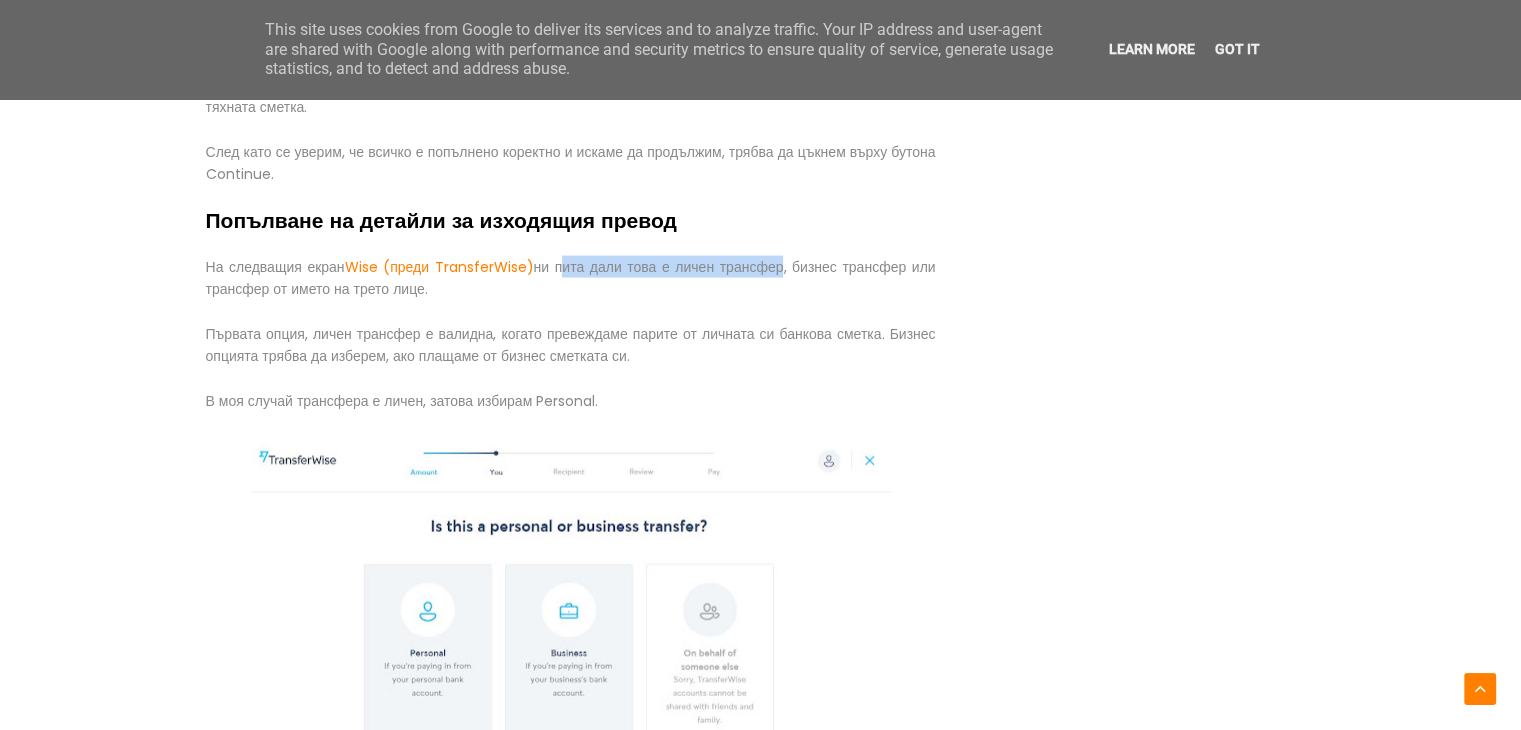 drag, startPoint x: 561, startPoint y: 221, endPoint x: 777, endPoint y: 224, distance: 216.02083 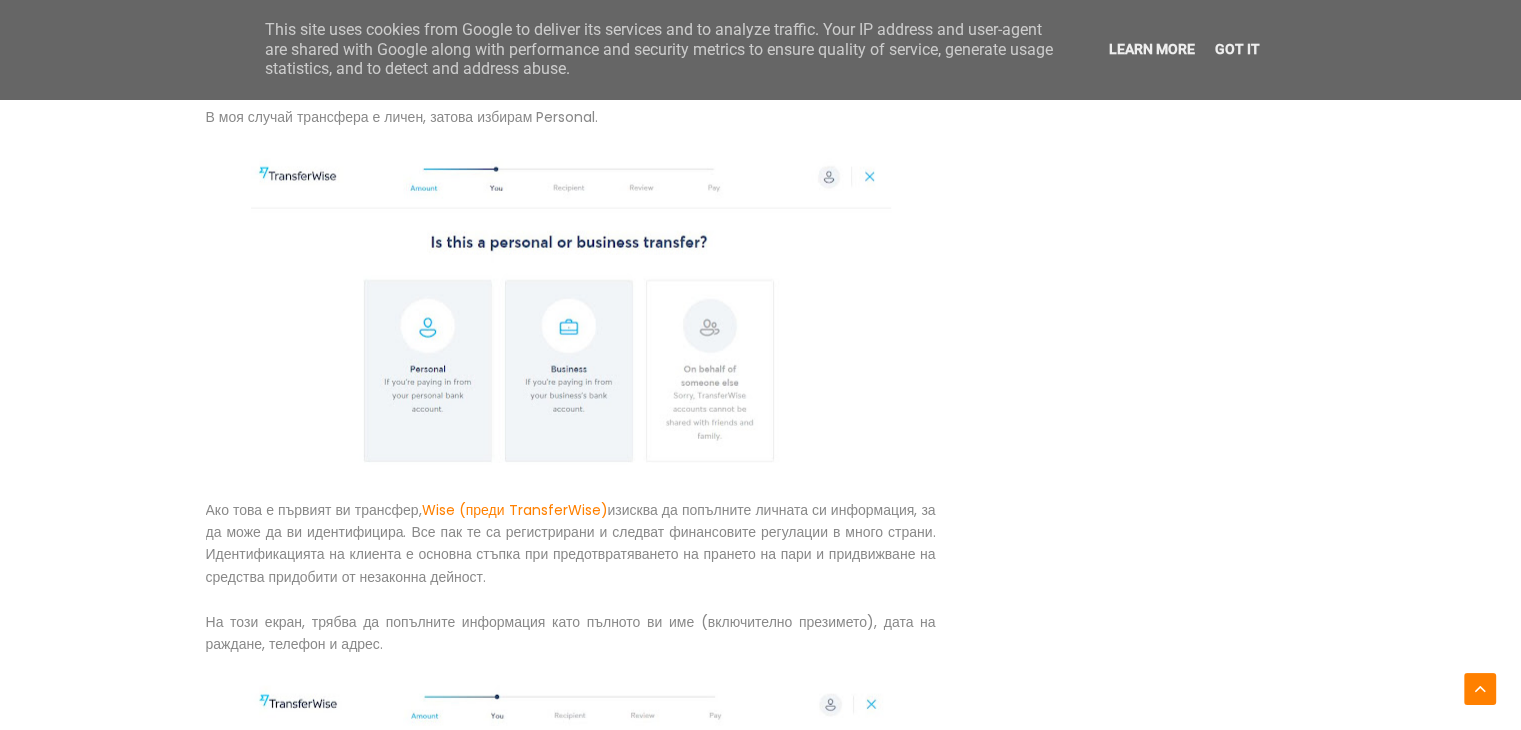 scroll, scrollTop: 4500, scrollLeft: 0, axis: vertical 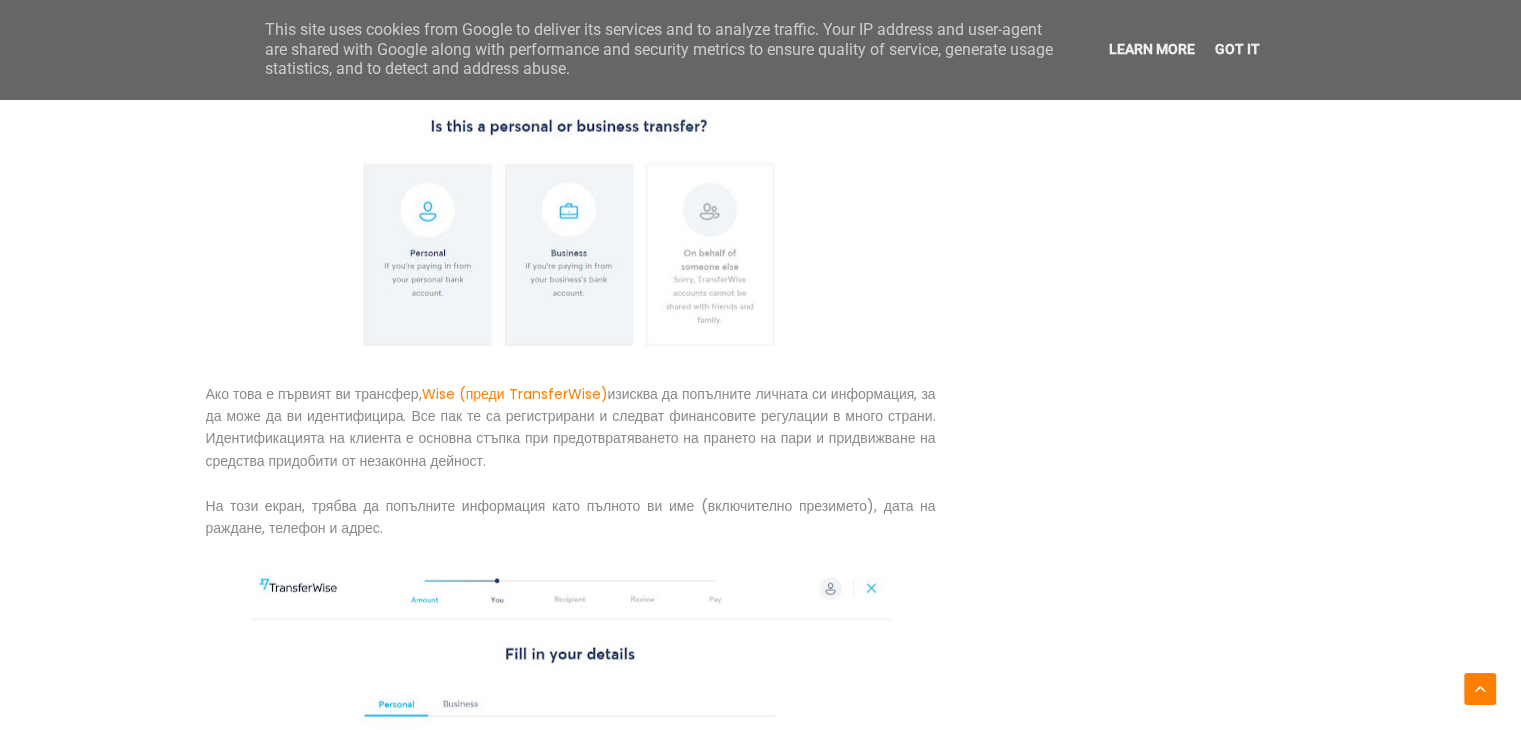 drag, startPoint x: 318, startPoint y: 345, endPoint x: 494, endPoint y: 422, distance: 192.10674 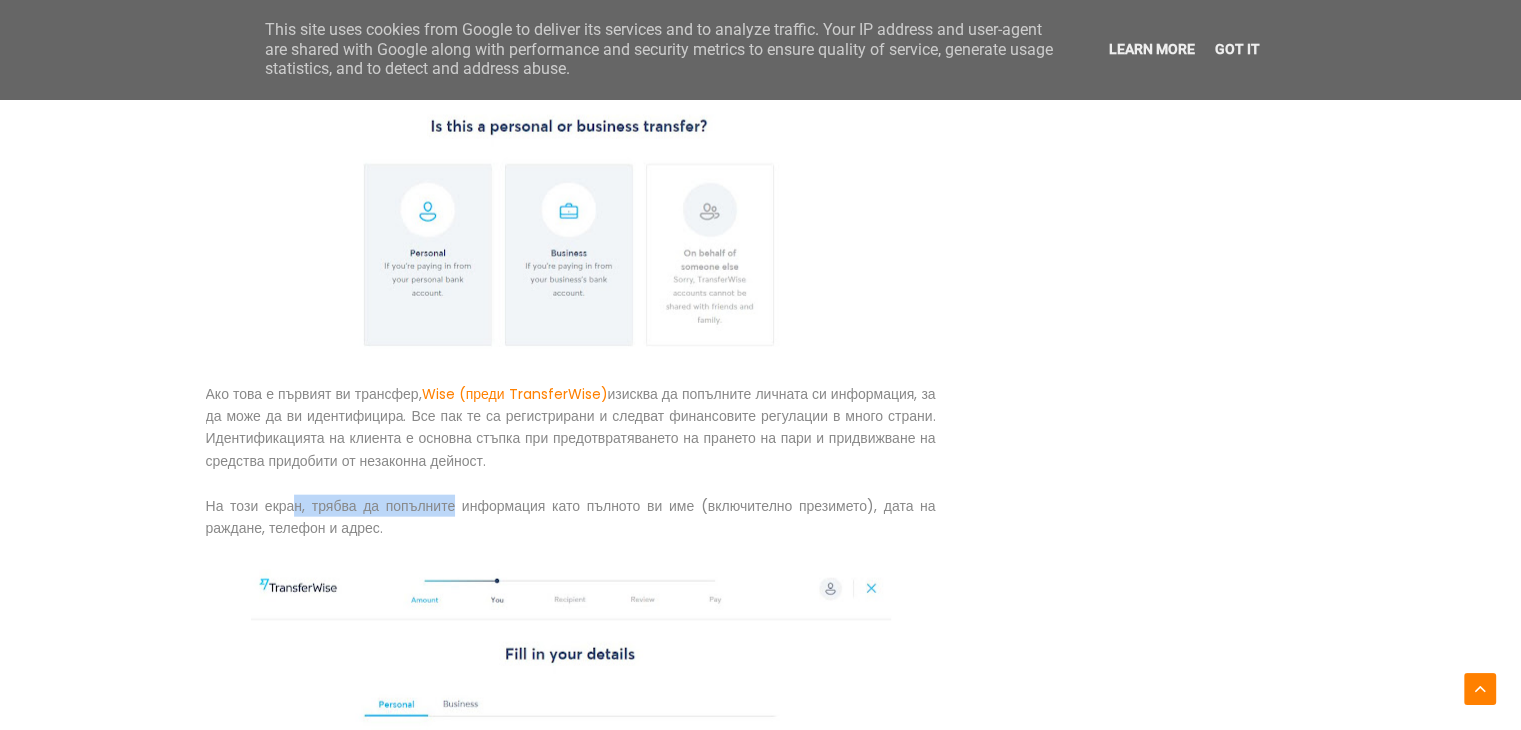 drag, startPoint x: 257, startPoint y: 459, endPoint x: 420, endPoint y: 468, distance: 163.24828 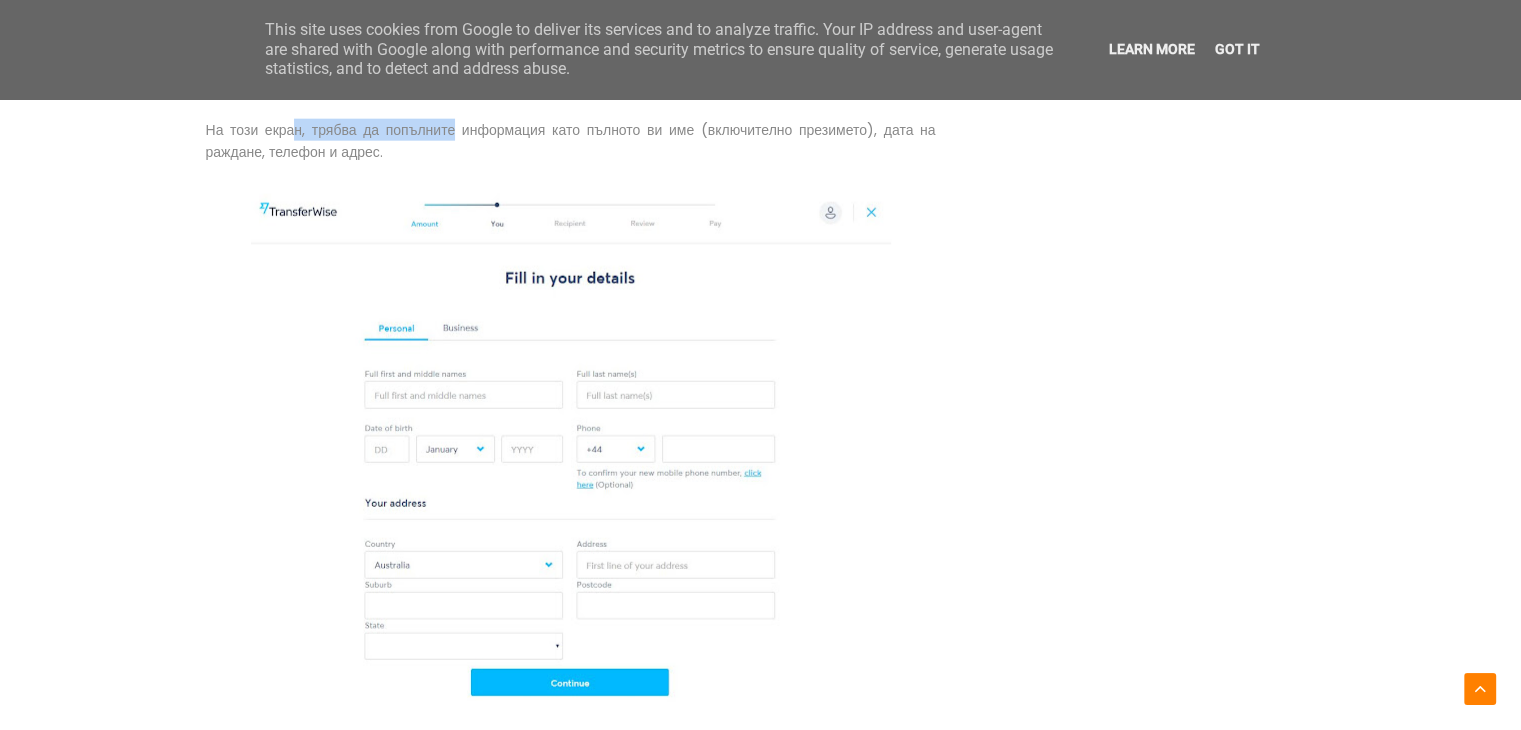 scroll, scrollTop: 4800, scrollLeft: 0, axis: vertical 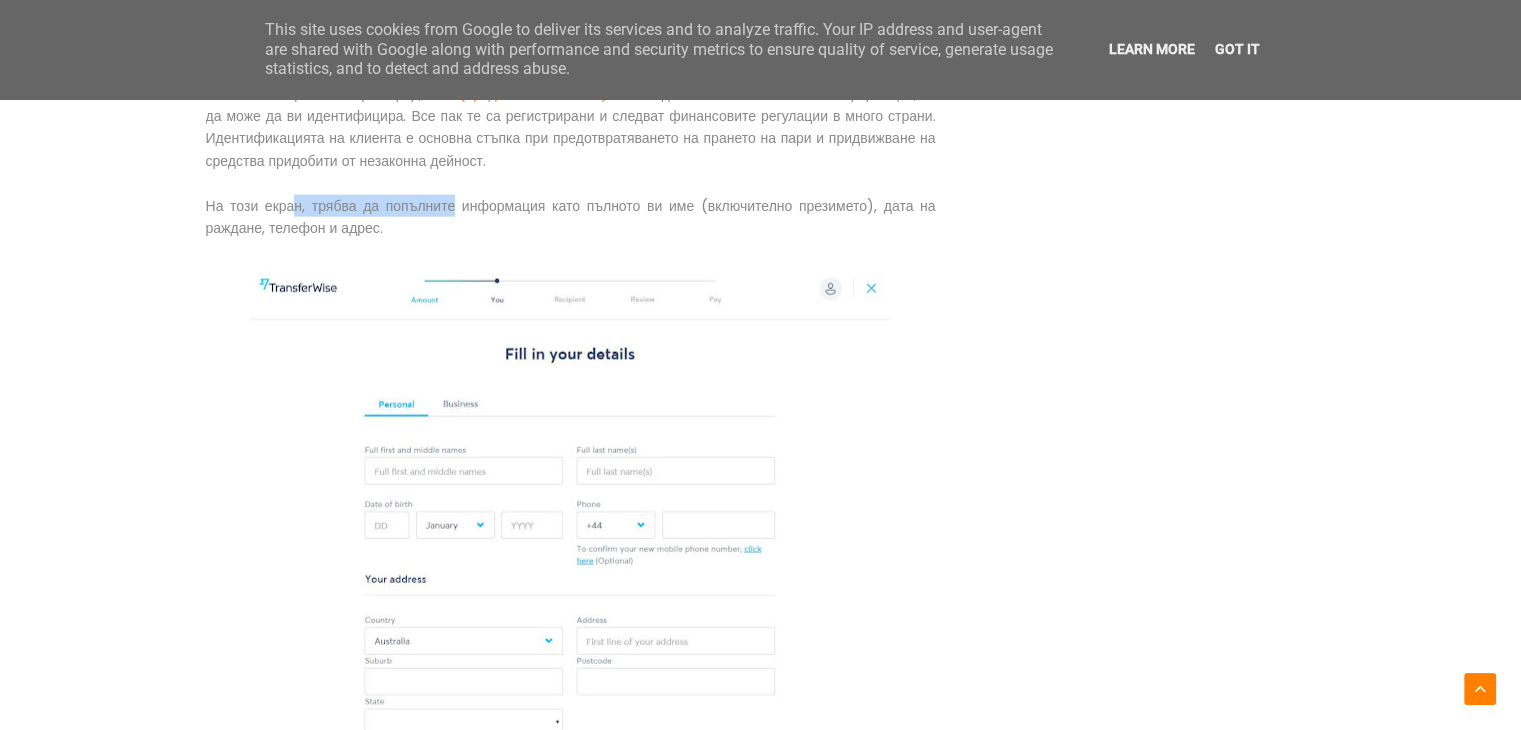 click on "На този екран, трябва да попълните информация като пълното ви име
(включително презимето), дата на раждане, телефон и адрес." at bounding box center (571, 217) 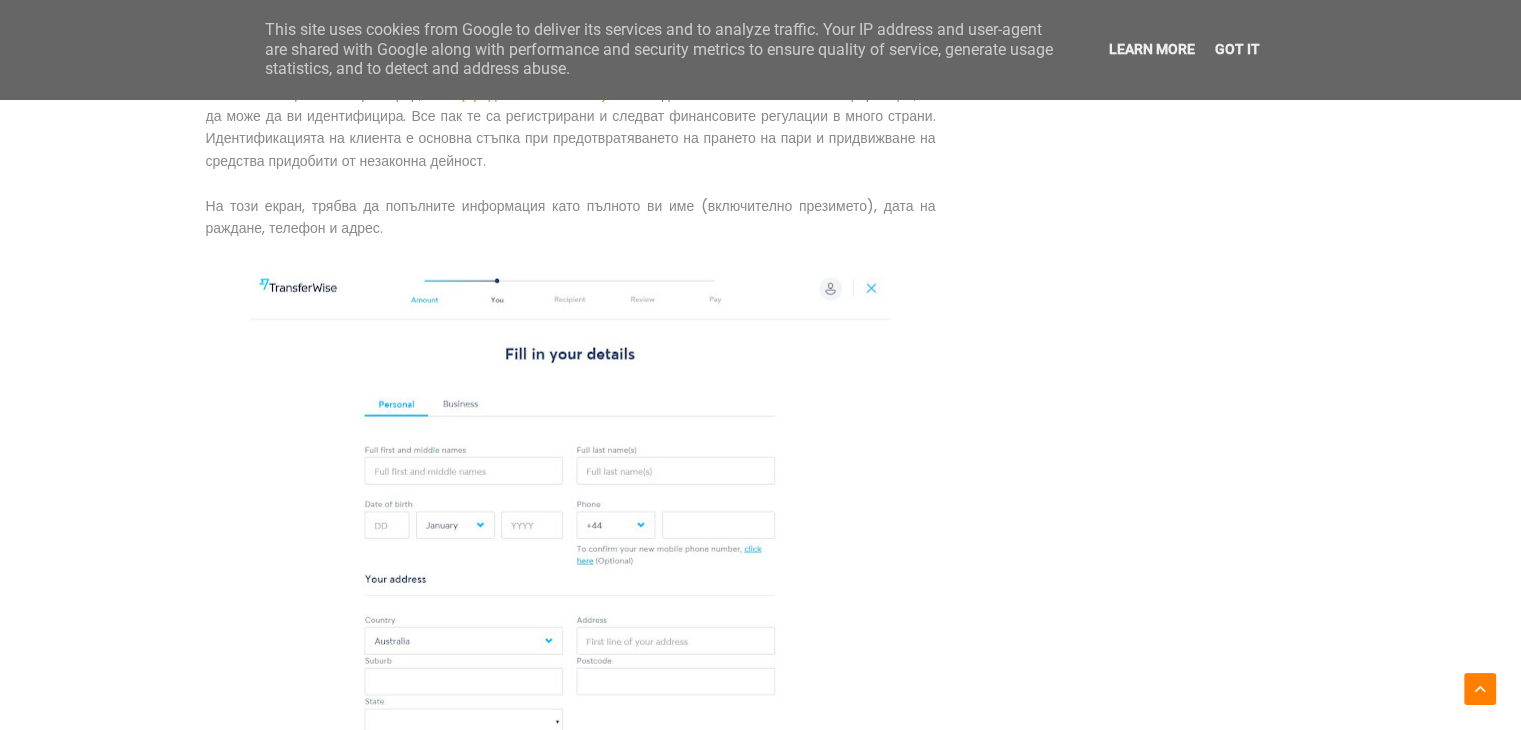 drag, startPoint x: 510, startPoint y: 165, endPoint x: 891, endPoint y: 179, distance: 381.25714 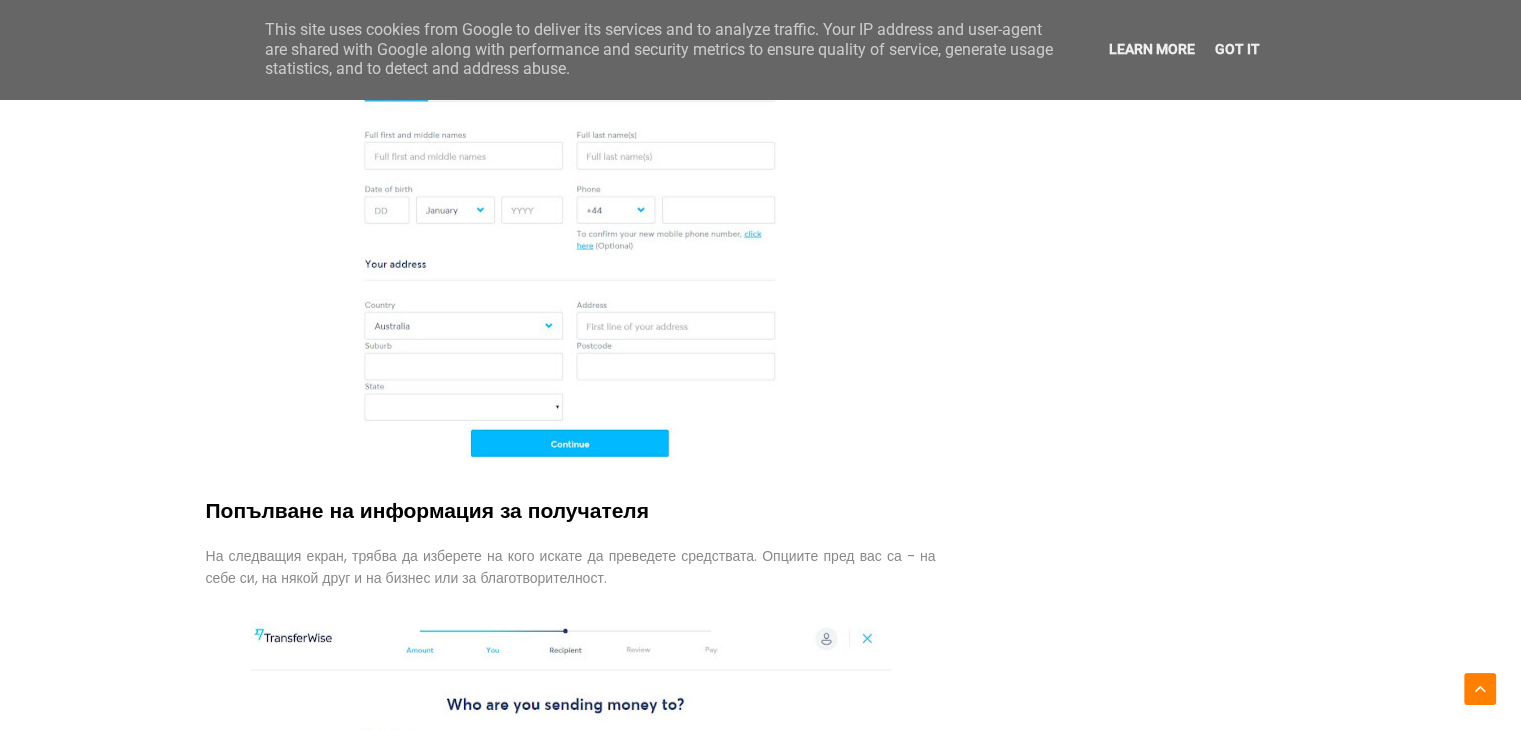 scroll, scrollTop: 5200, scrollLeft: 0, axis: vertical 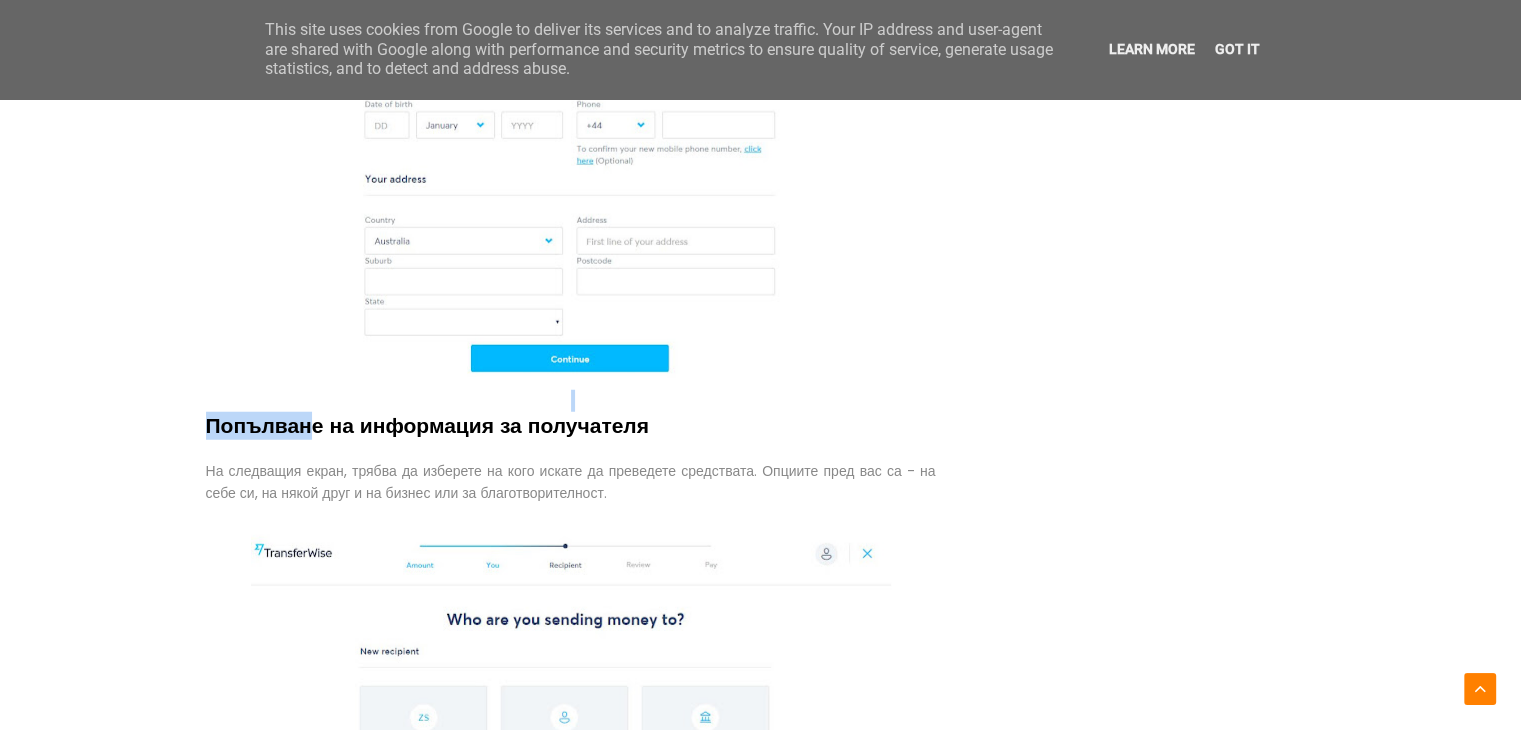 drag, startPoint x: 241, startPoint y: 378, endPoint x: 605, endPoint y: 365, distance: 364.23206 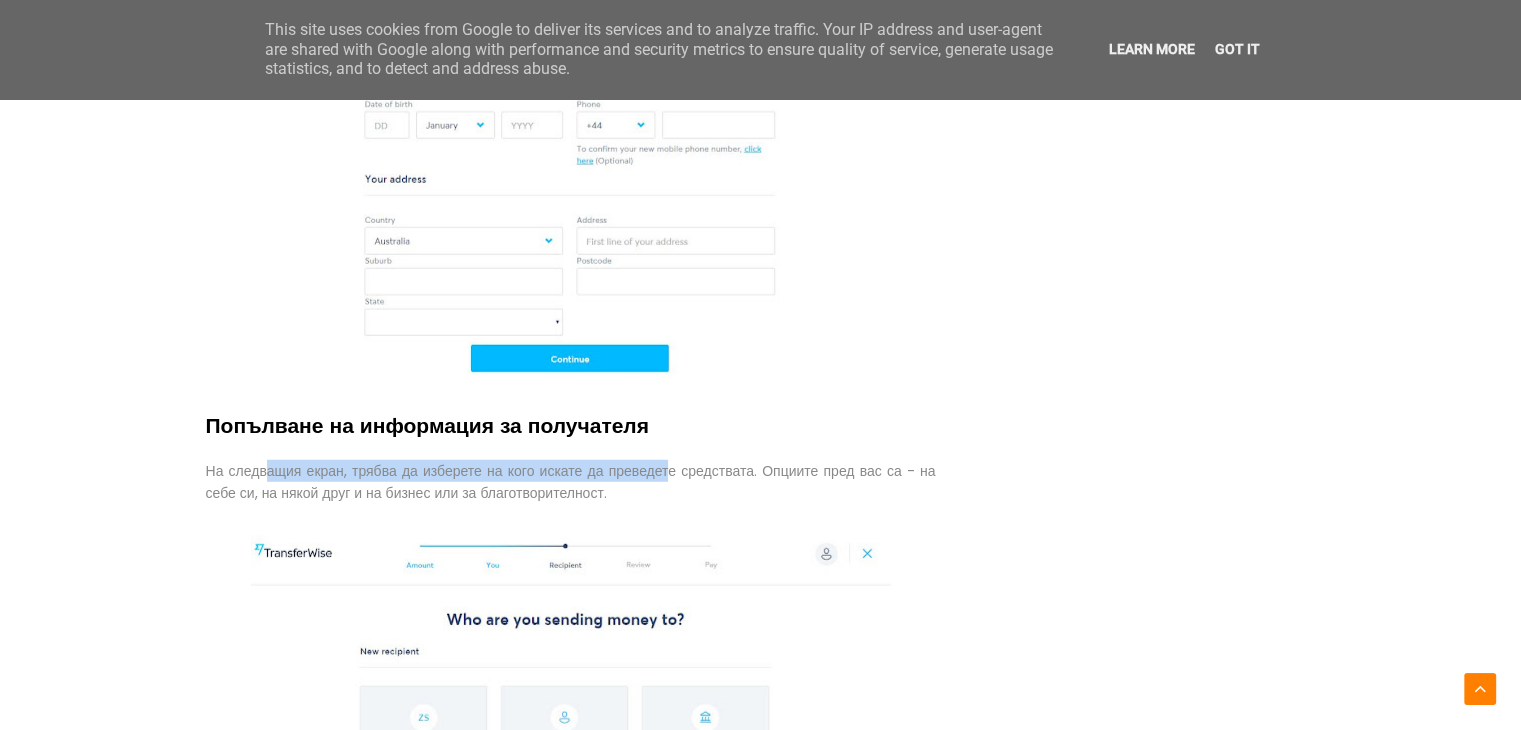 drag, startPoint x: 212, startPoint y: 429, endPoint x: 615, endPoint y: 437, distance: 403.0794 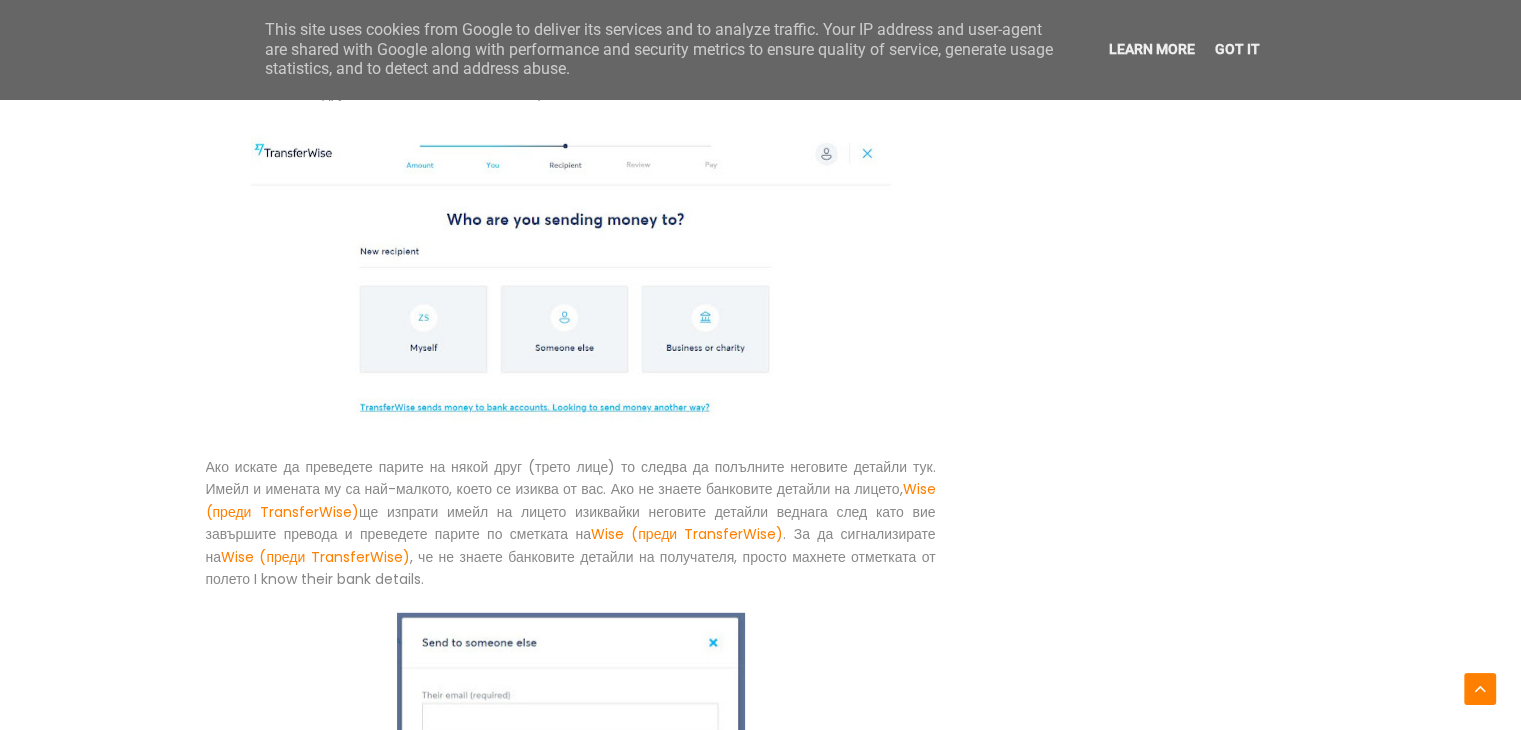 scroll, scrollTop: 5800, scrollLeft: 0, axis: vertical 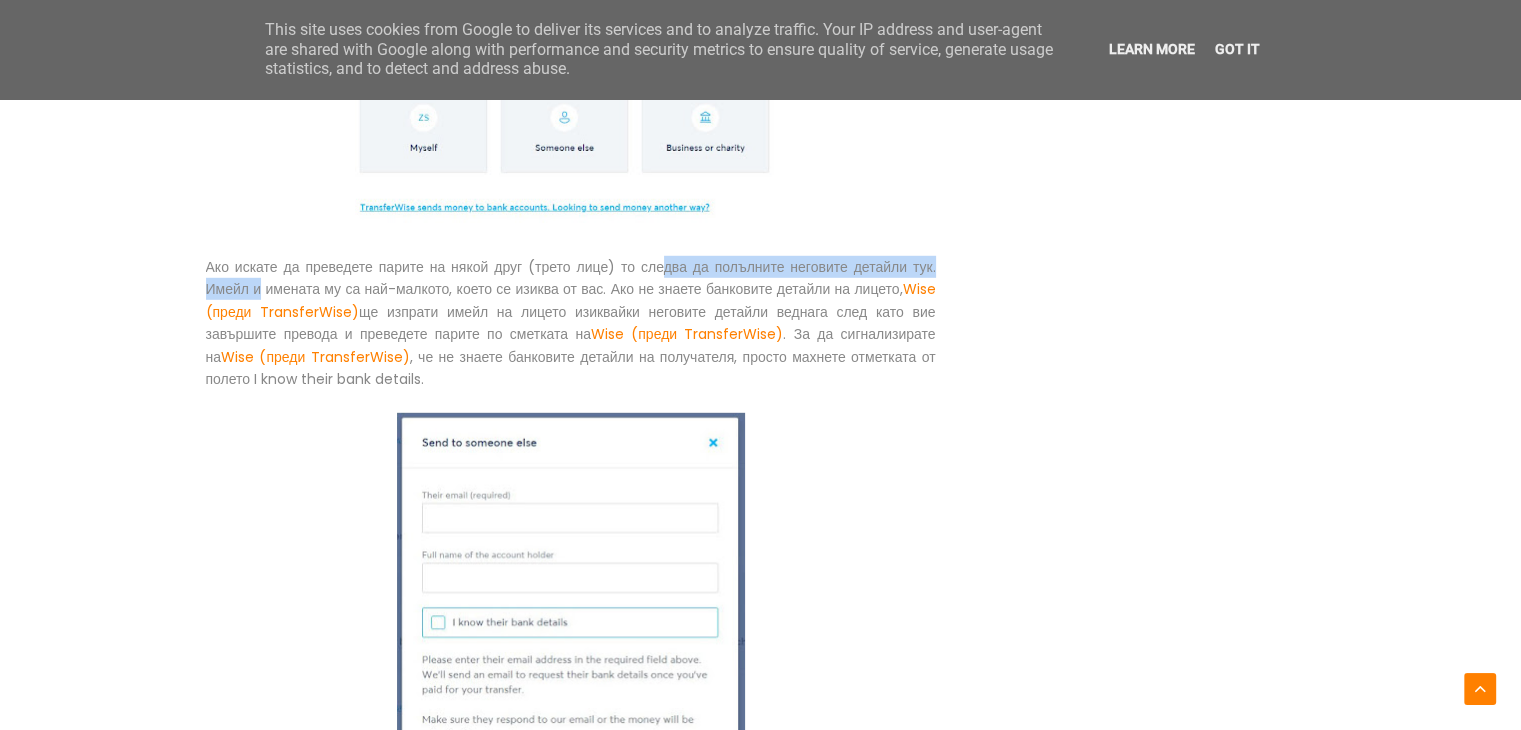 drag, startPoint x: 289, startPoint y: 232, endPoint x: 628, endPoint y: 222, distance: 339.14746 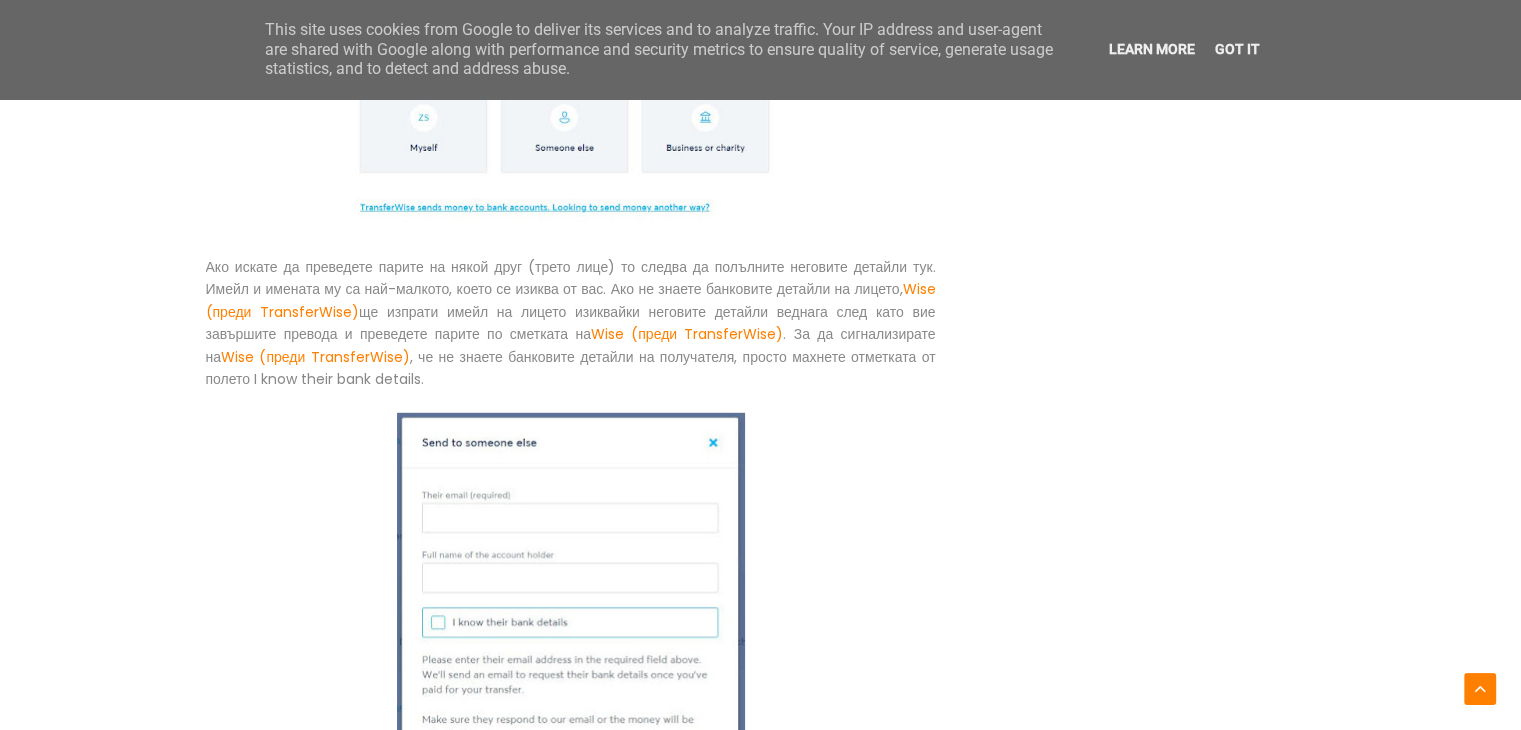 click on "Ако искате да преведете парите на някой друг (трето лице) то следва да
полълните неговите детайли тук. Имейл и имената му са най-малкото, което се
изиква от вас. Ако не знаете банковите детайли на лицето,  [PERSON_NAME] (преди TransferWise)  ще изпрати имейл на лицето изиквайки неговите детайли веднага след
като вие завършите превода и преведете парите по сметката на  [PERSON_NAME] (преди TransferWise) . За да сигнализирате на  Wise (преди TransferWise) , че не знаете банковите детайли на получателя, просто махнете отметката от
полето I know their bank details." at bounding box center (571, 323) 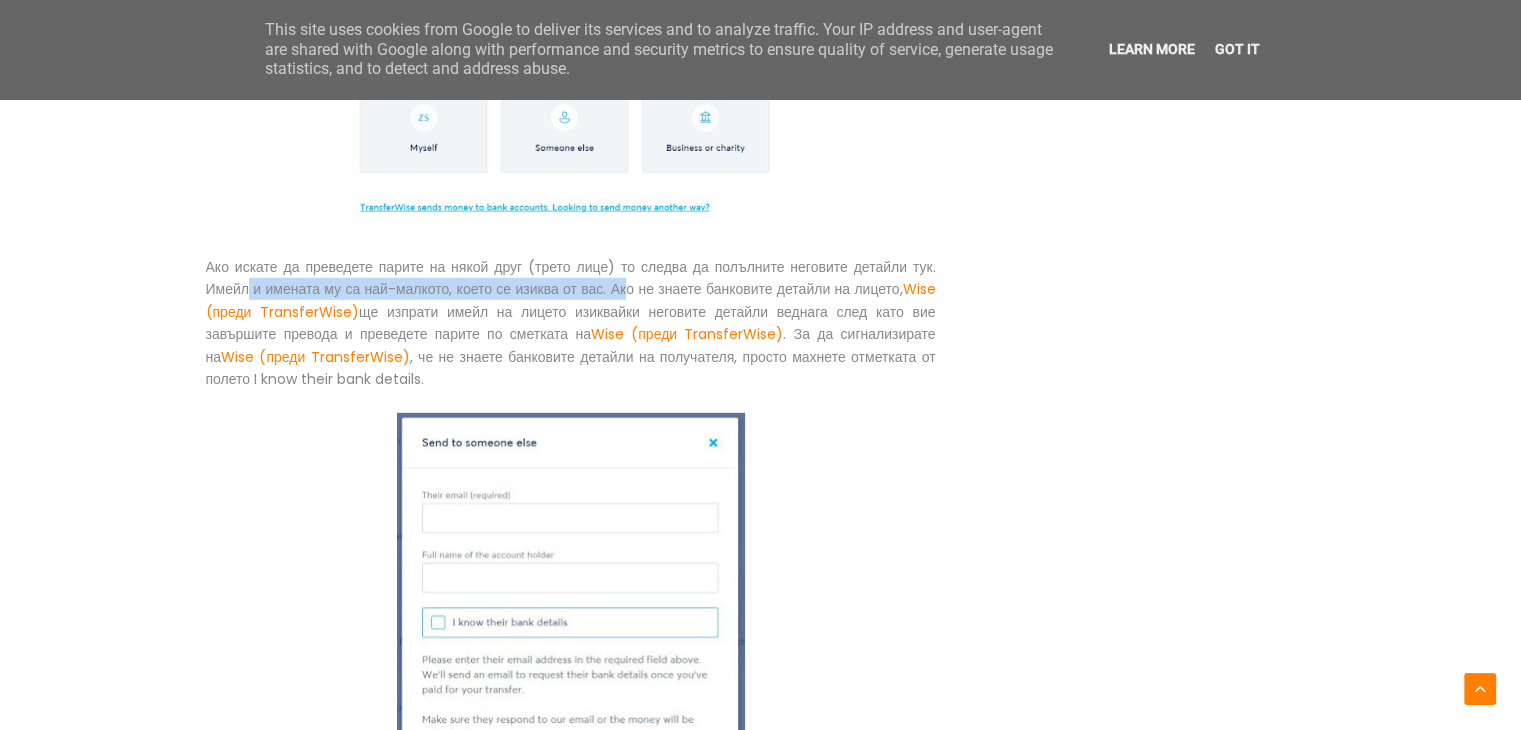 drag, startPoint x: 333, startPoint y: 233, endPoint x: 596, endPoint y: 240, distance: 263.09314 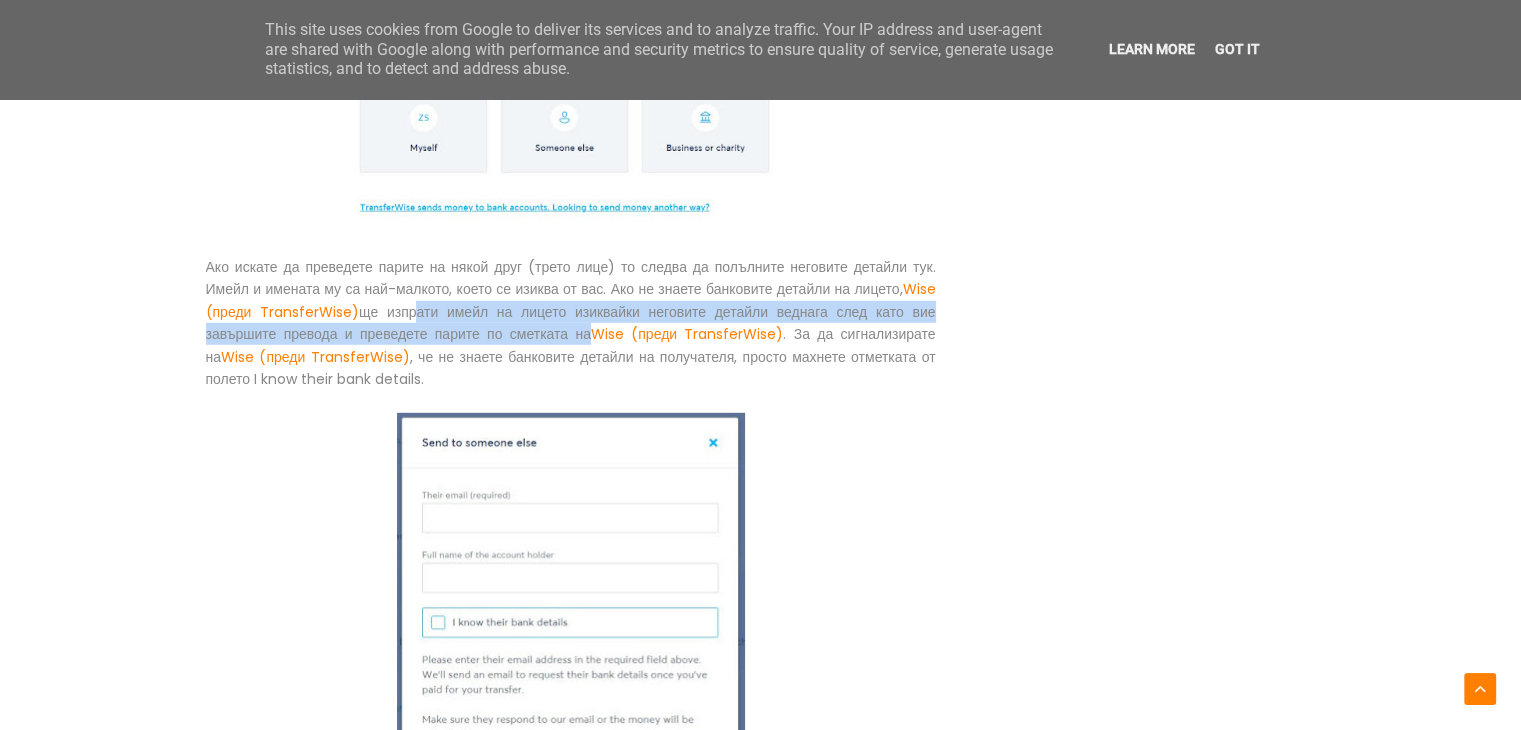 drag, startPoint x: 420, startPoint y: 269, endPoint x: 581, endPoint y: 283, distance: 161.60754 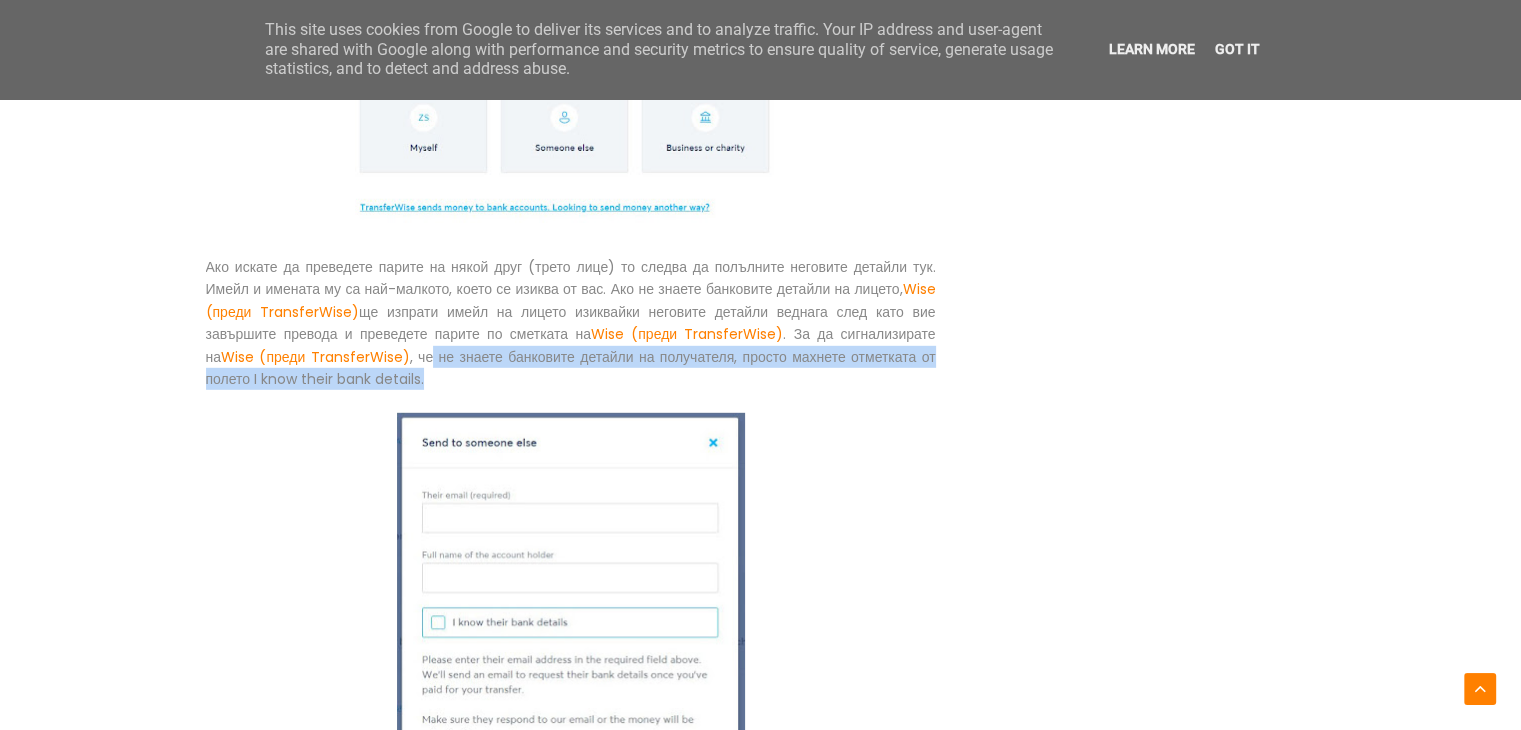 drag, startPoint x: 450, startPoint y: 318, endPoint x: 776, endPoint y: 352, distance: 327.76822 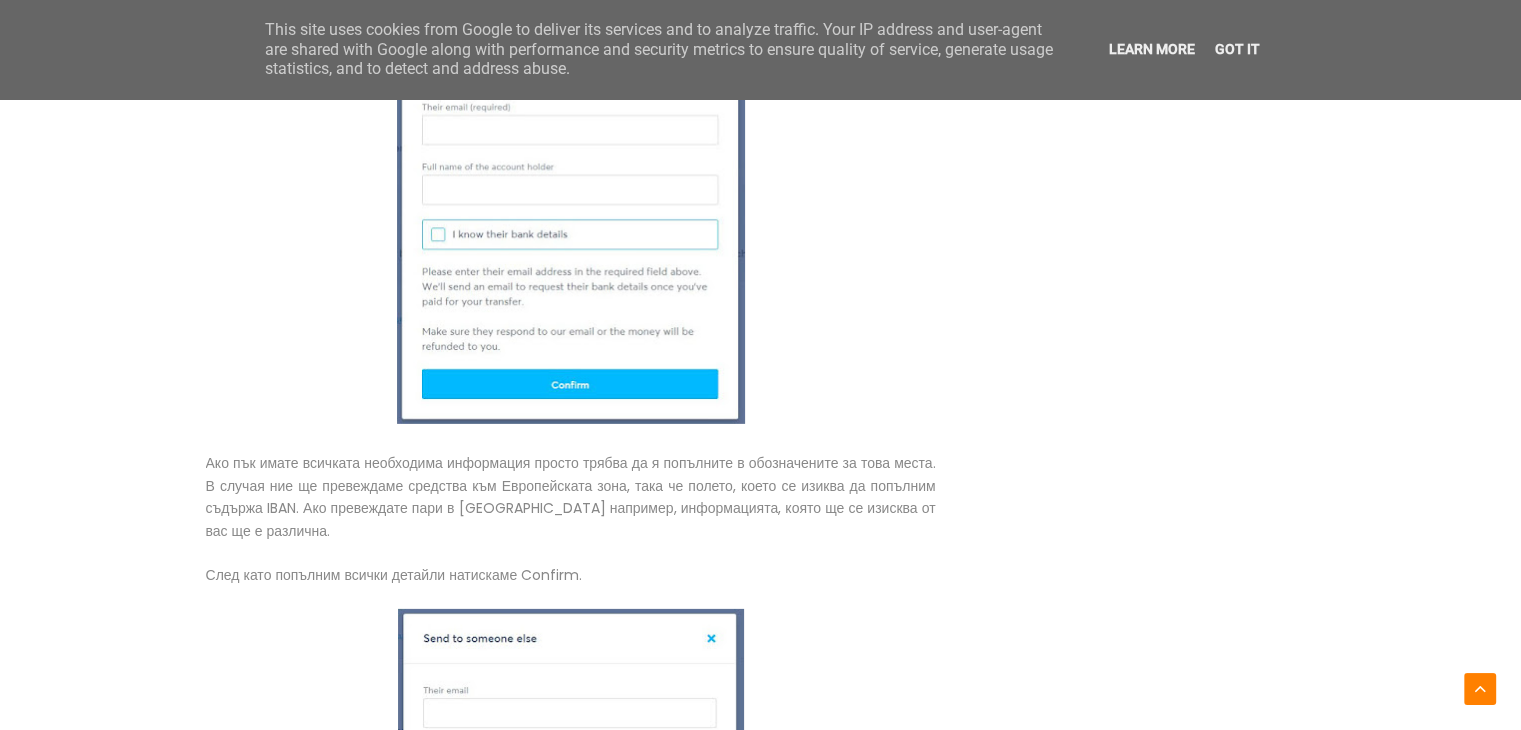 scroll, scrollTop: 6200, scrollLeft: 0, axis: vertical 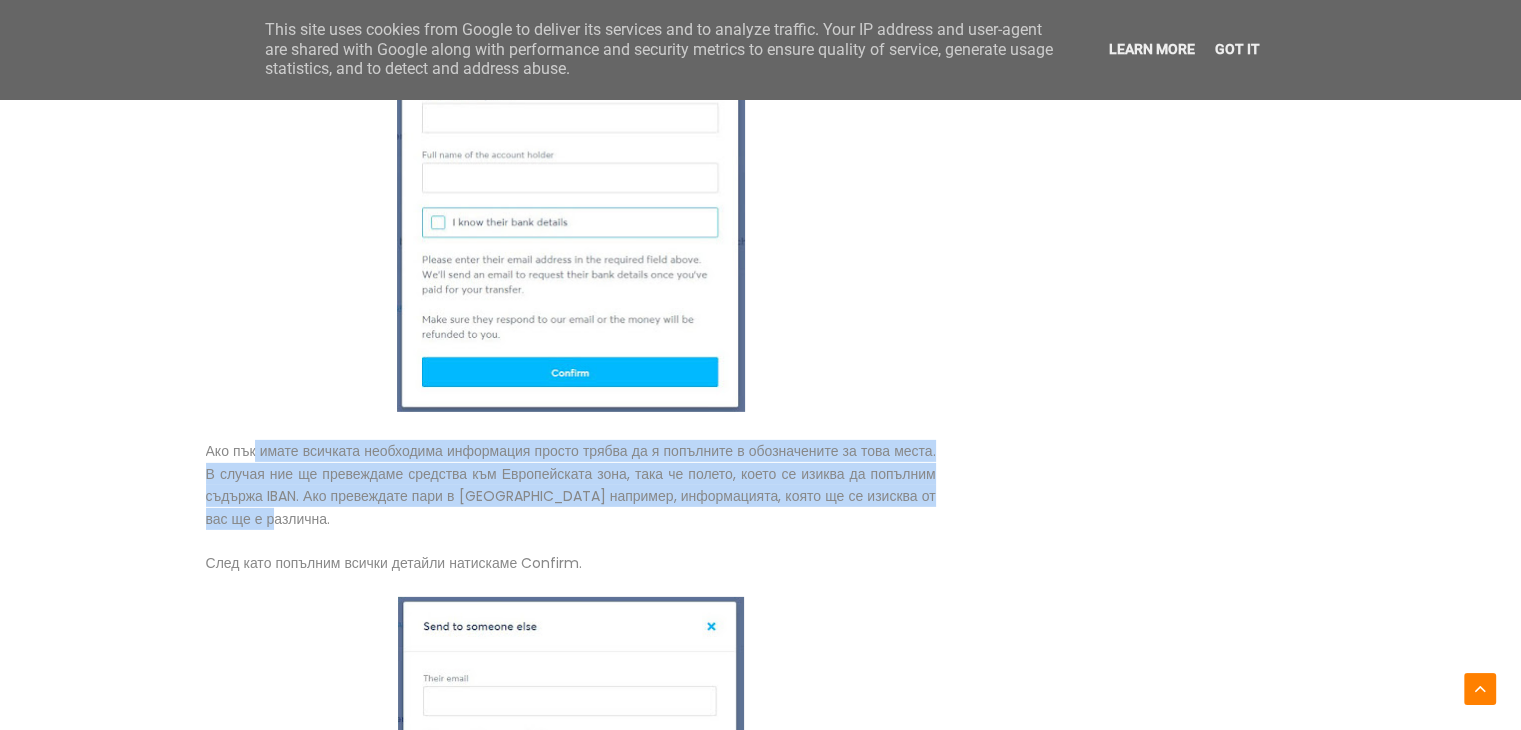 drag, startPoint x: 224, startPoint y: 403, endPoint x: 616, endPoint y: 471, distance: 397.85425 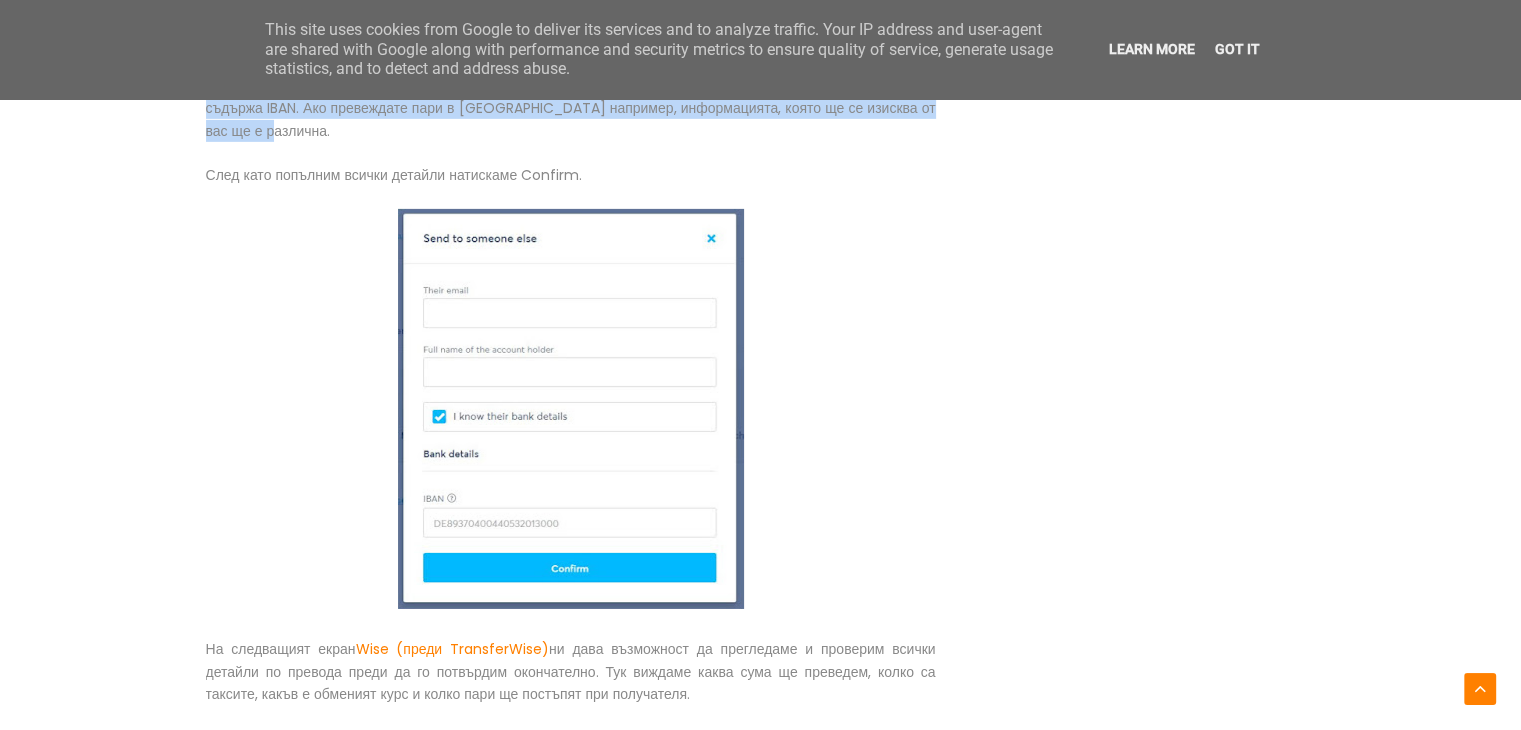 scroll, scrollTop: 6800, scrollLeft: 0, axis: vertical 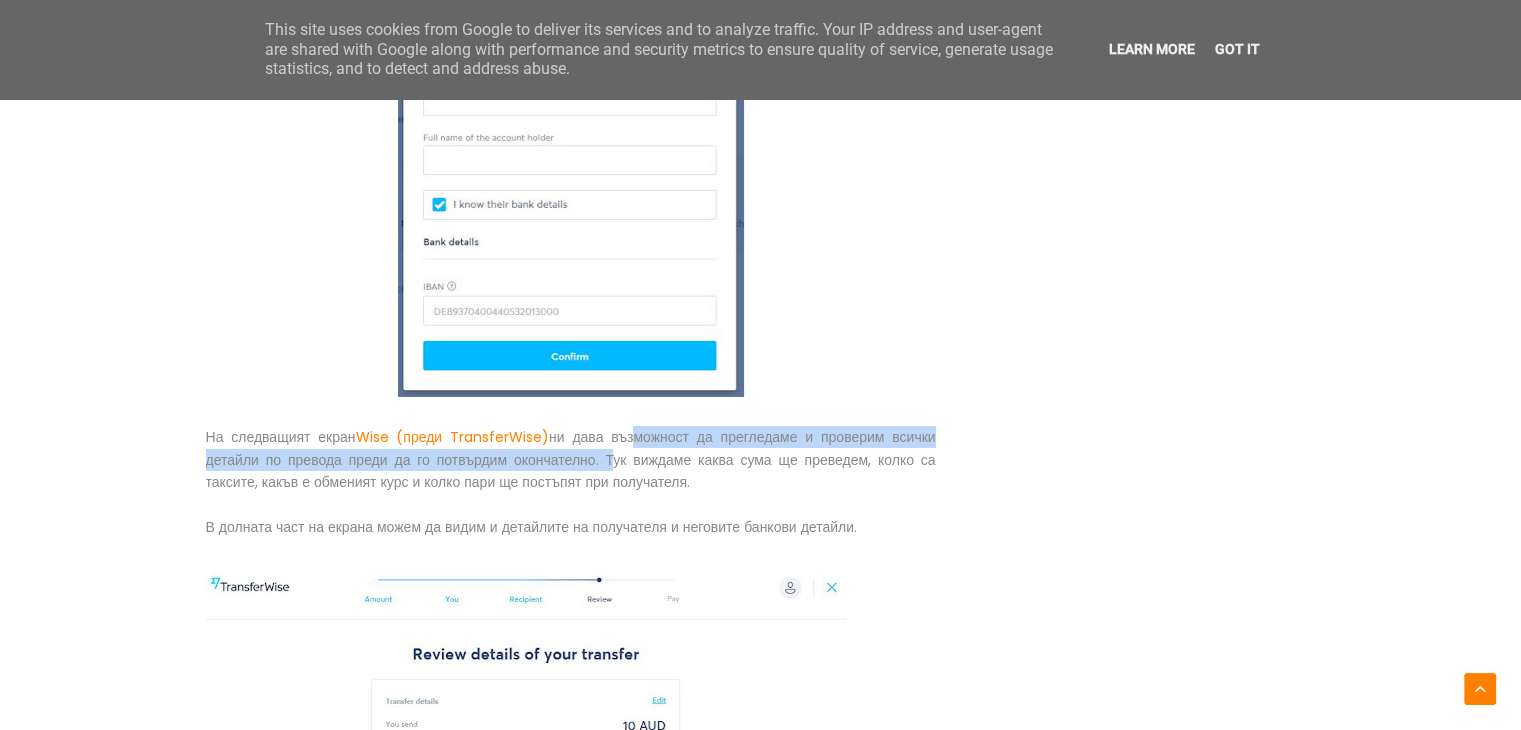 drag, startPoint x: 628, startPoint y: 394, endPoint x: 918, endPoint y: 404, distance: 290.17236 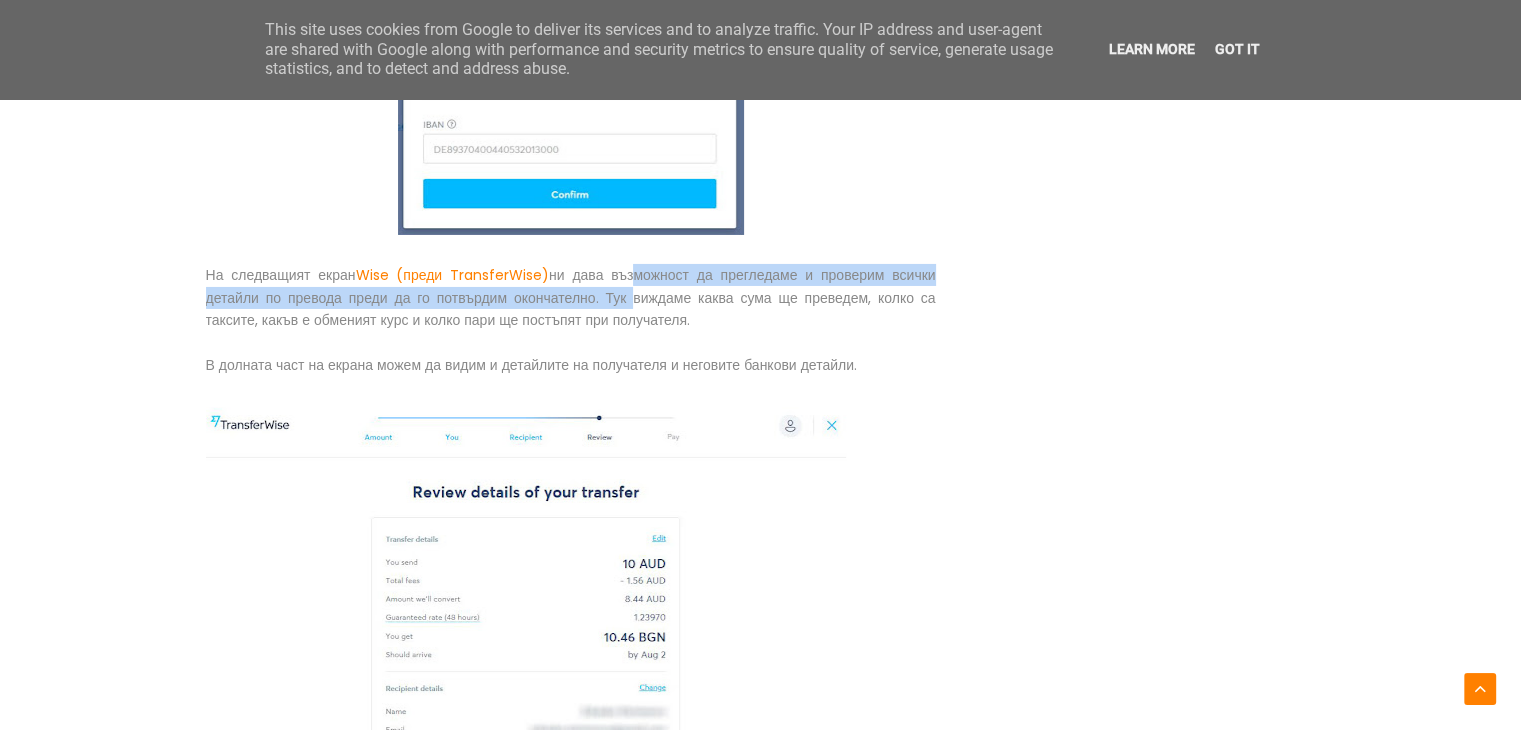 scroll, scrollTop: 7200, scrollLeft: 0, axis: vertical 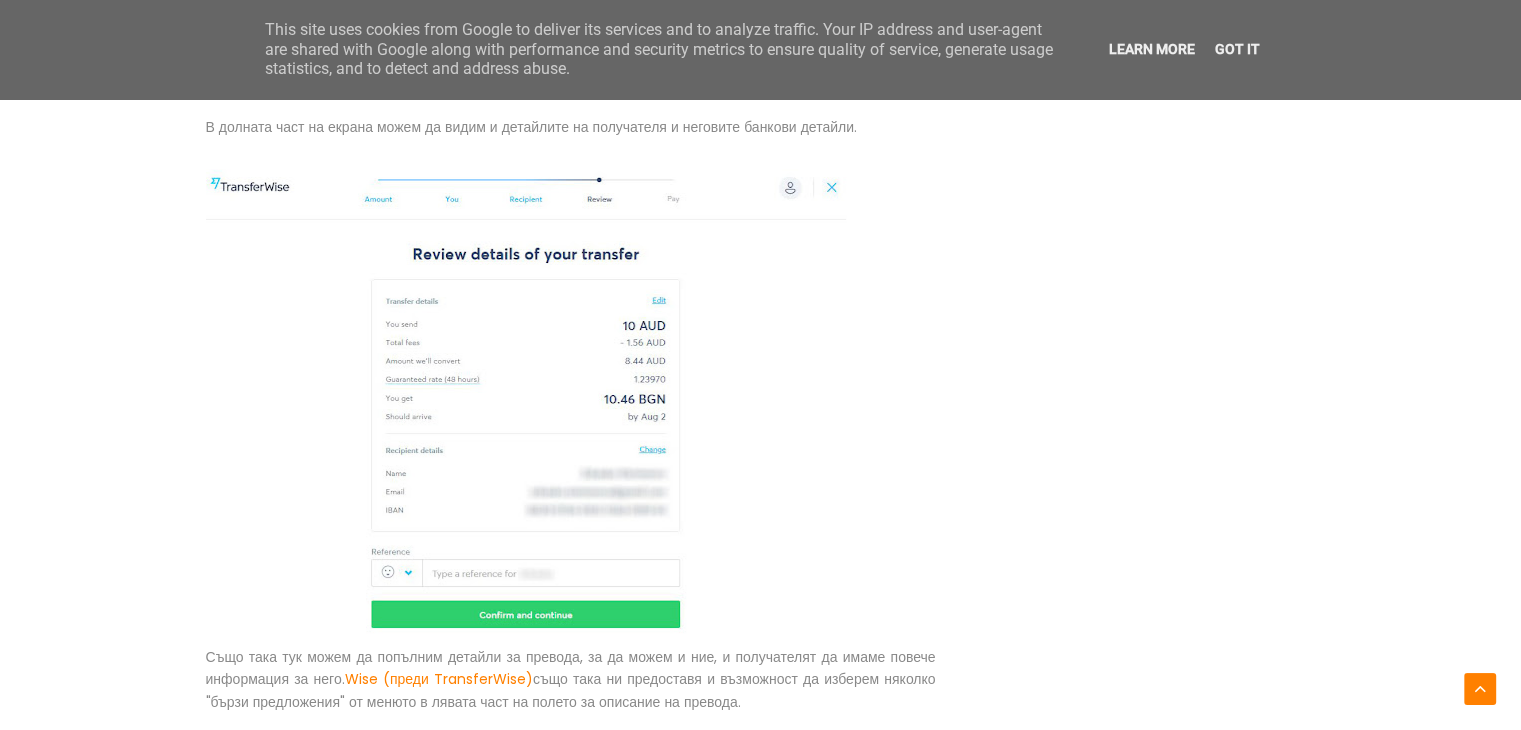 click at bounding box center (526, 400) 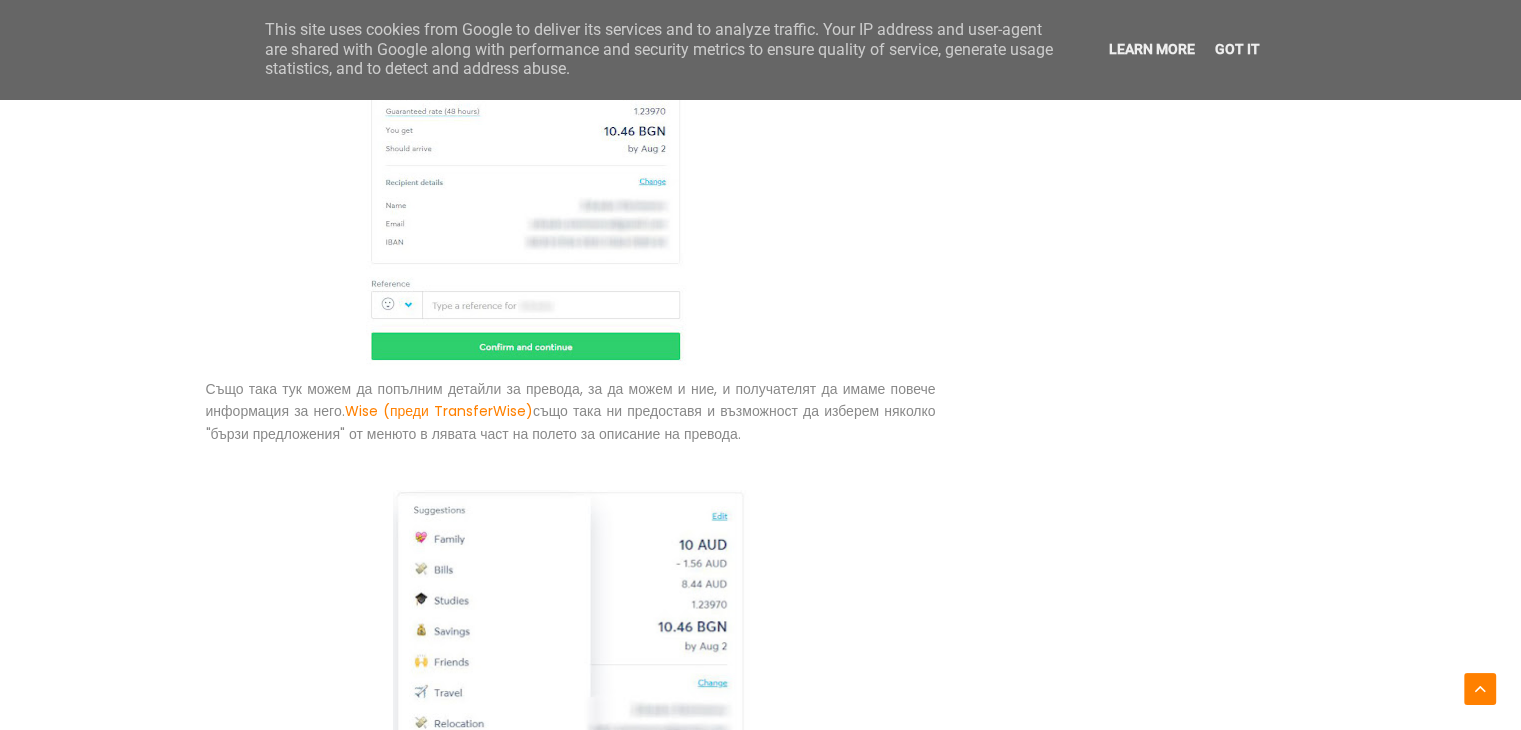 scroll, scrollTop: 7600, scrollLeft: 0, axis: vertical 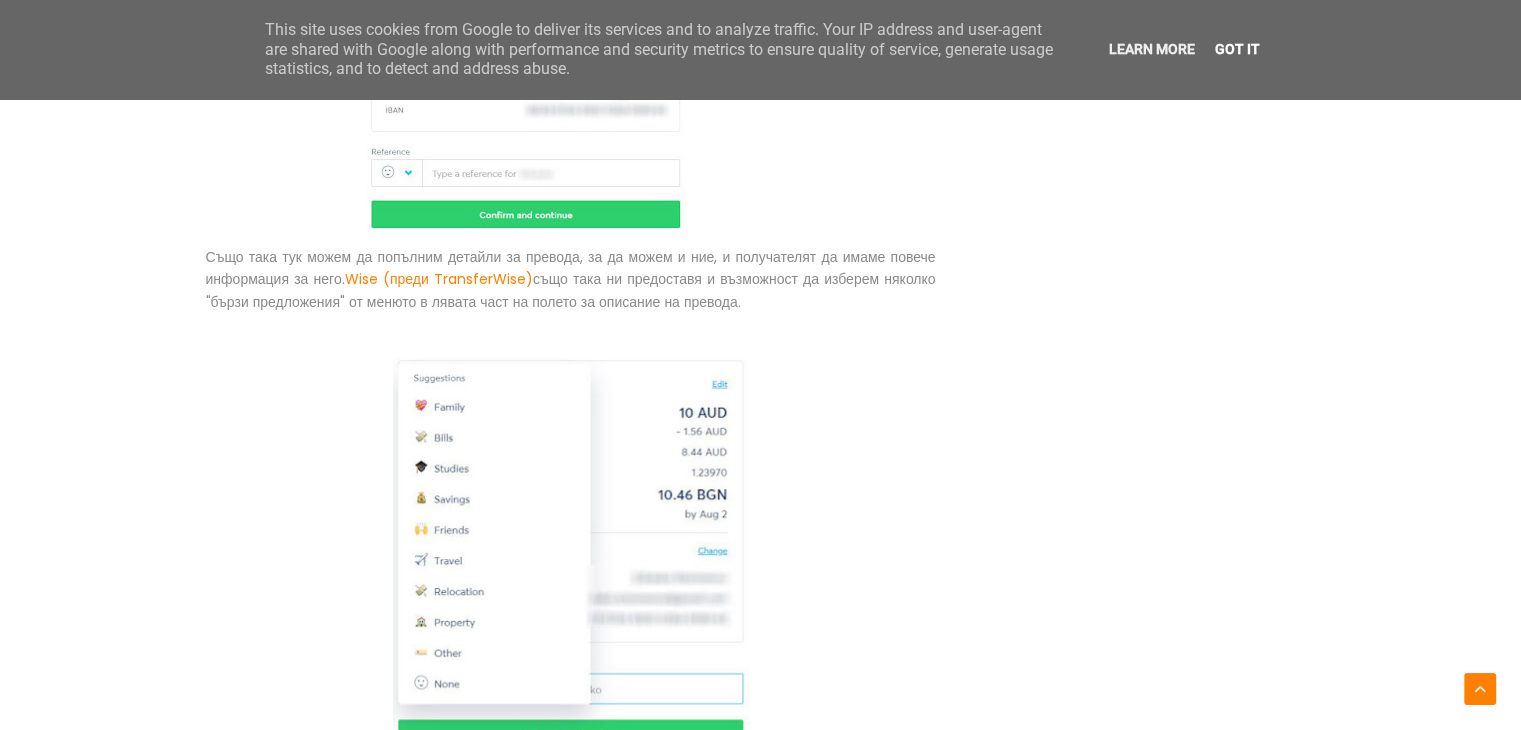 click on "Got it" at bounding box center [1237, 49] 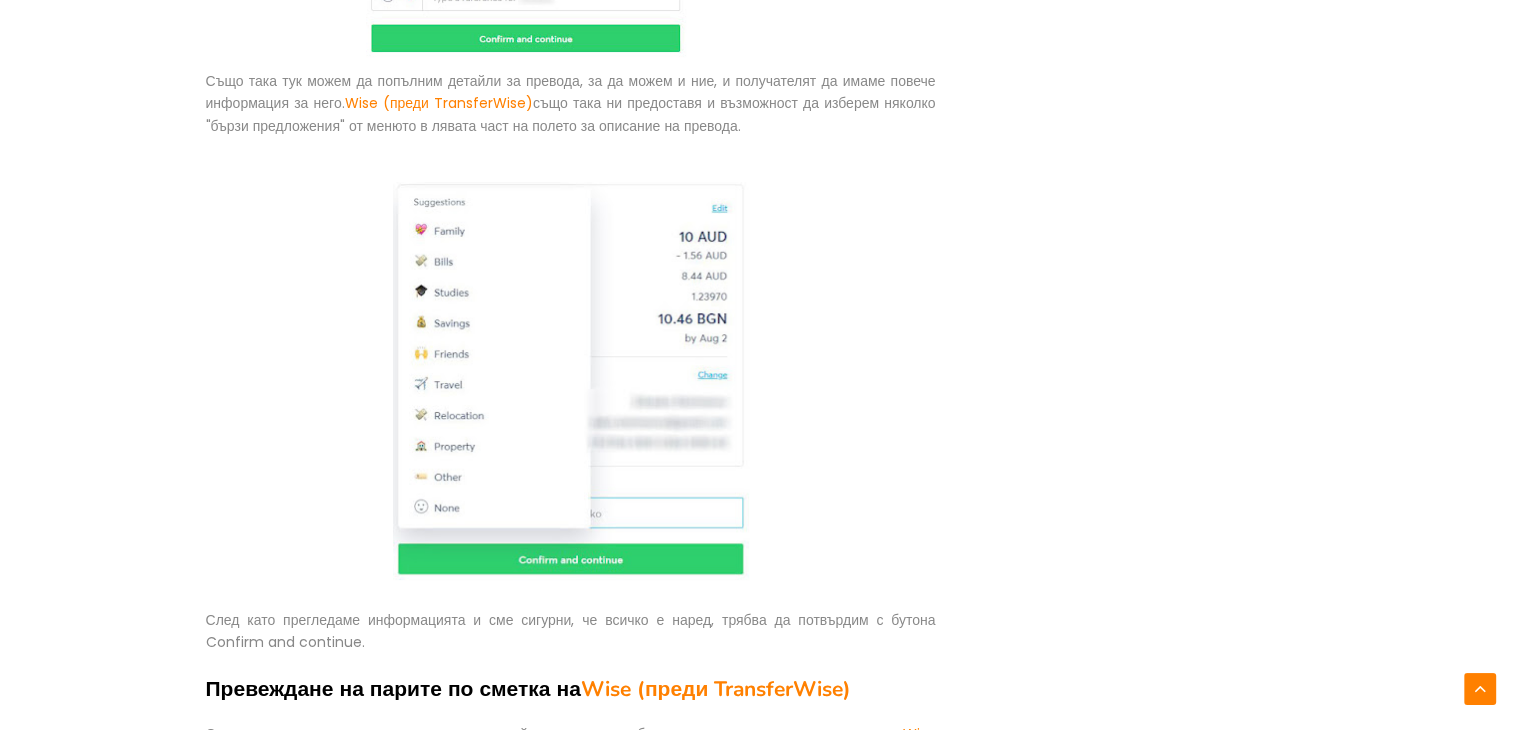 scroll, scrollTop: 7800, scrollLeft: 0, axis: vertical 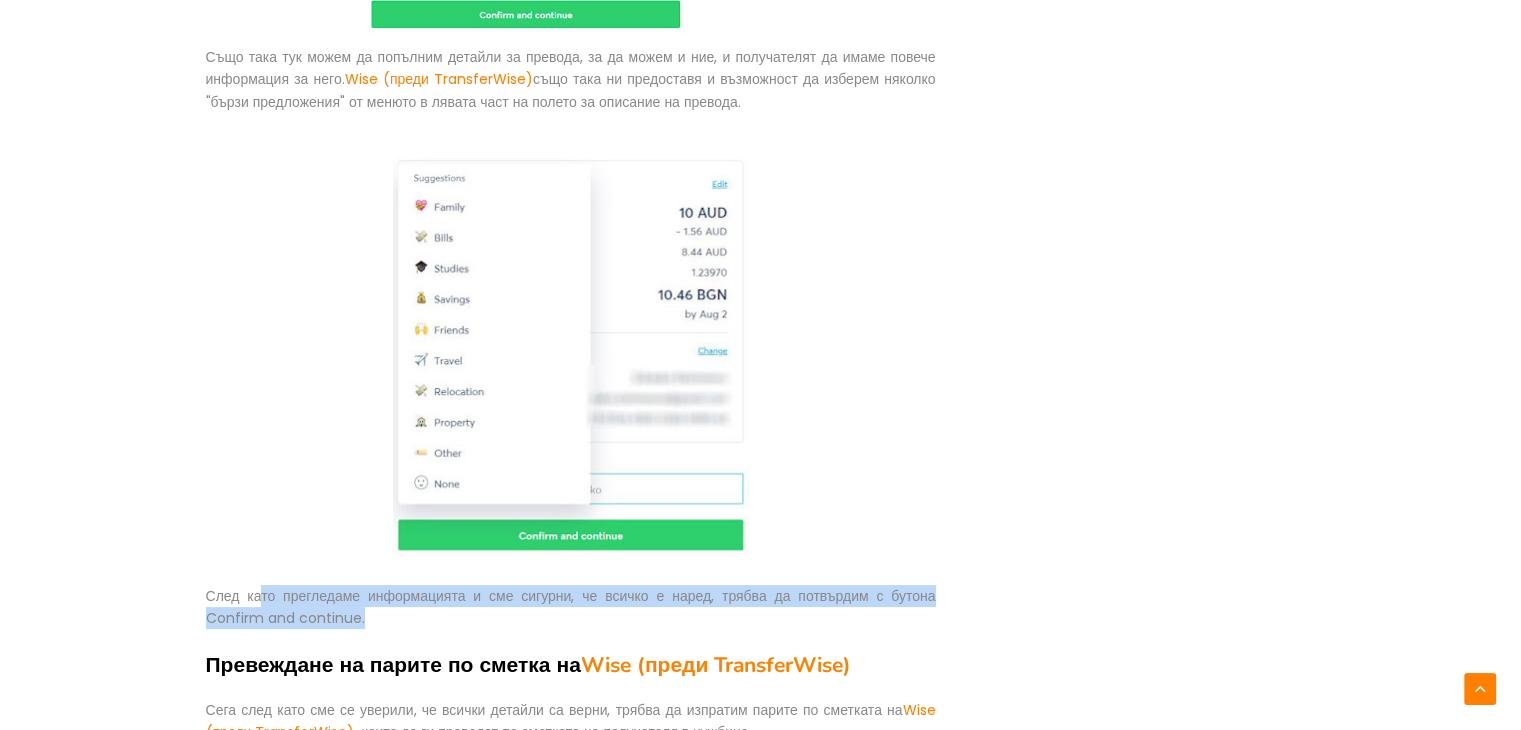 drag, startPoint x: 256, startPoint y: 549, endPoint x: 497, endPoint y: 569, distance: 241.82845 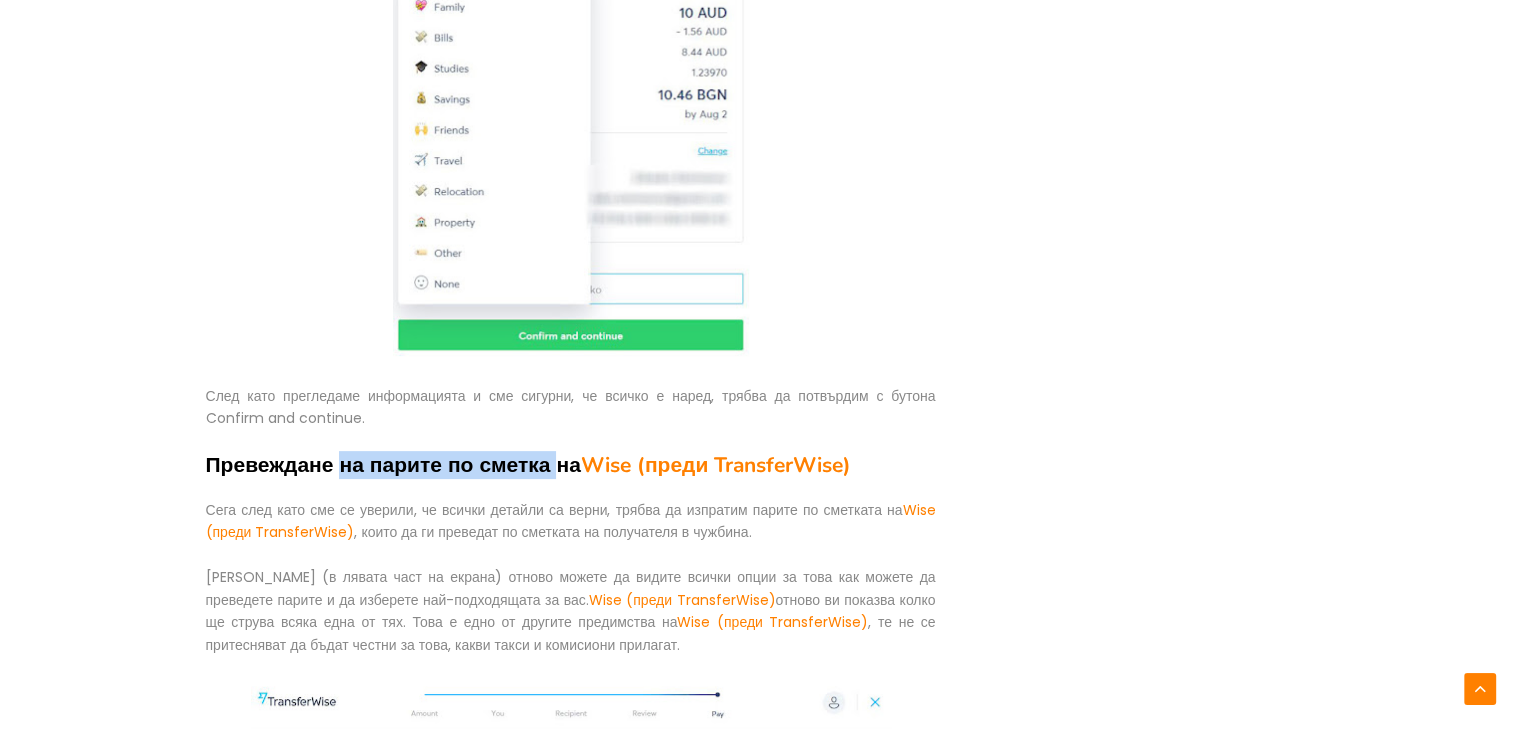 drag, startPoint x: 286, startPoint y: 416, endPoint x: 503, endPoint y: 425, distance: 217.18655 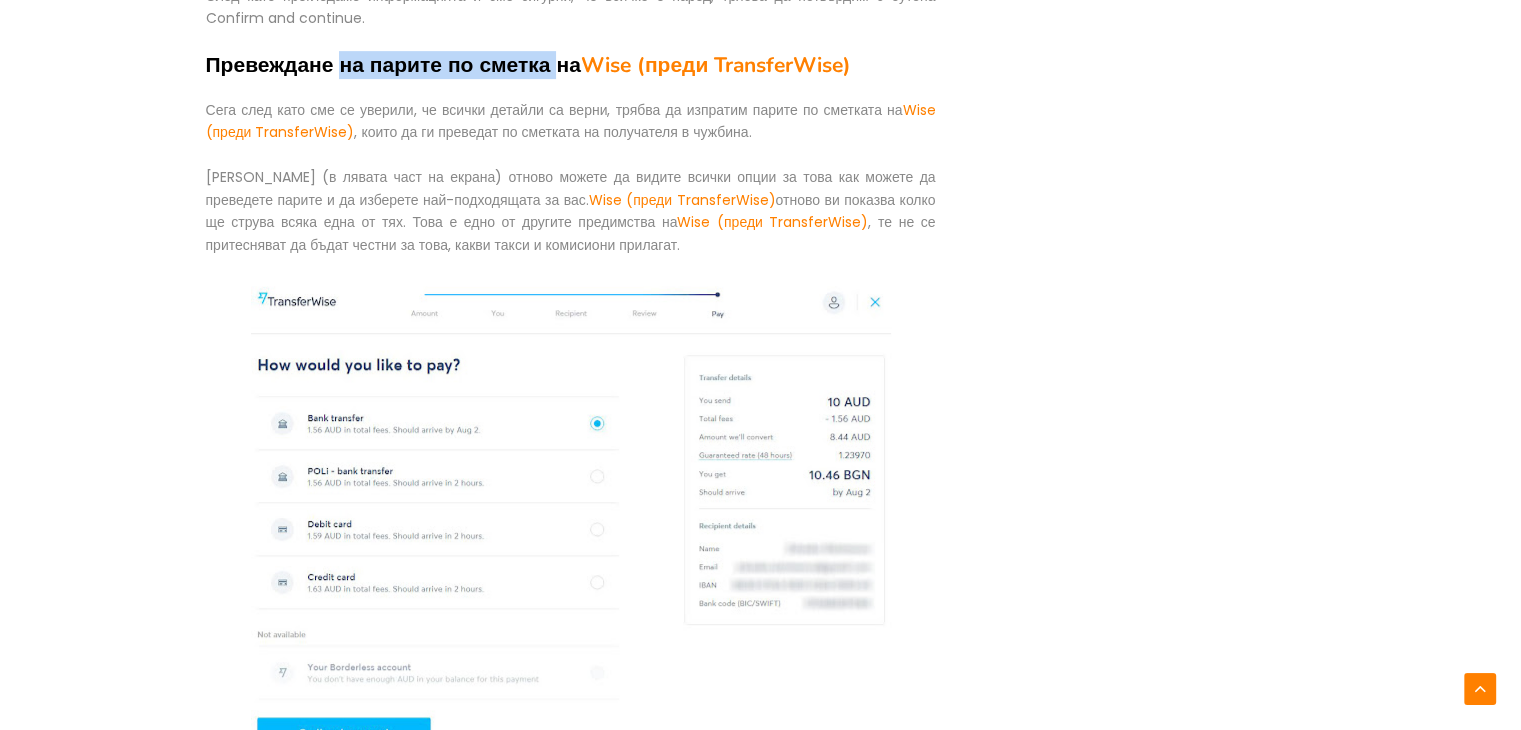 scroll, scrollTop: 8800, scrollLeft: 0, axis: vertical 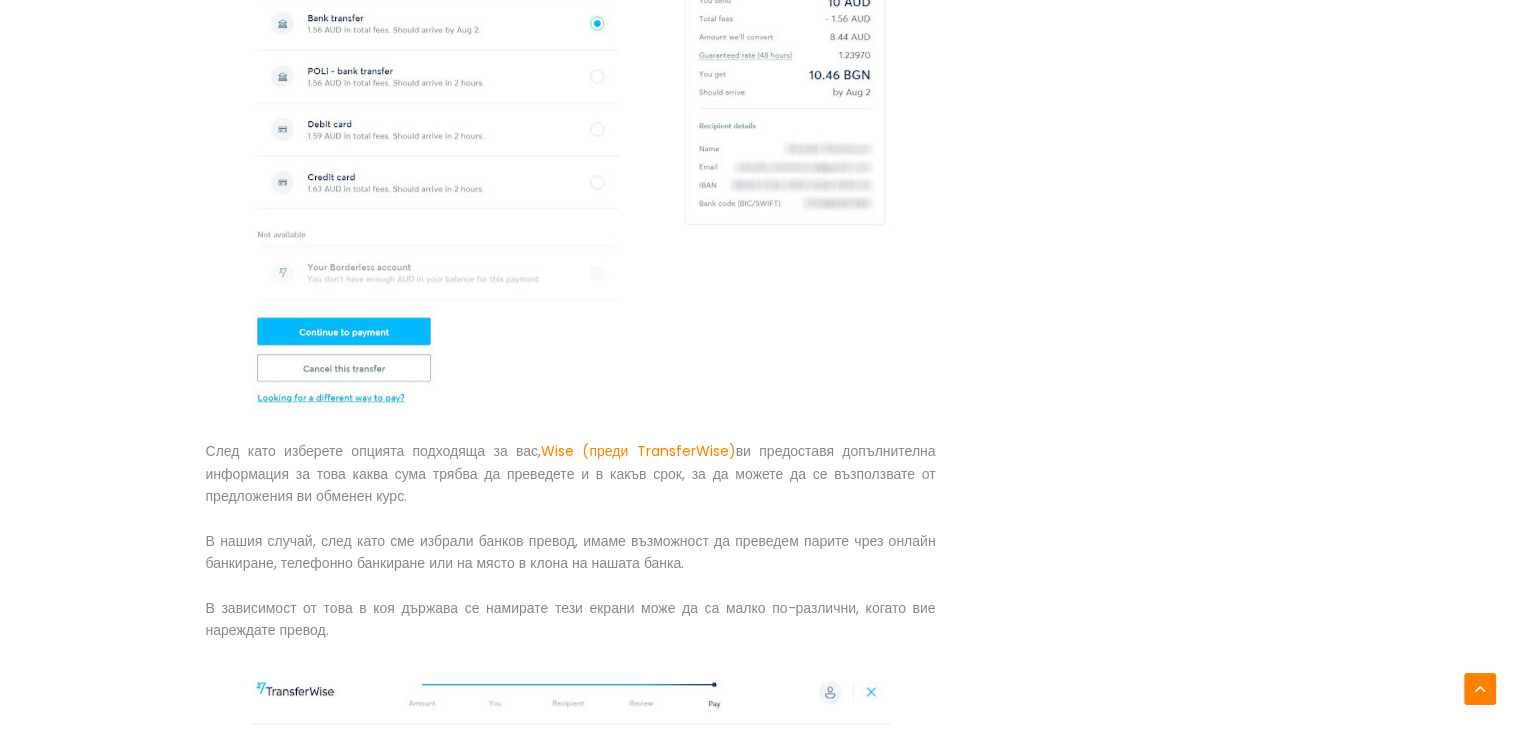 drag, startPoint x: 227, startPoint y: 409, endPoint x: 481, endPoint y: 446, distance: 256.68073 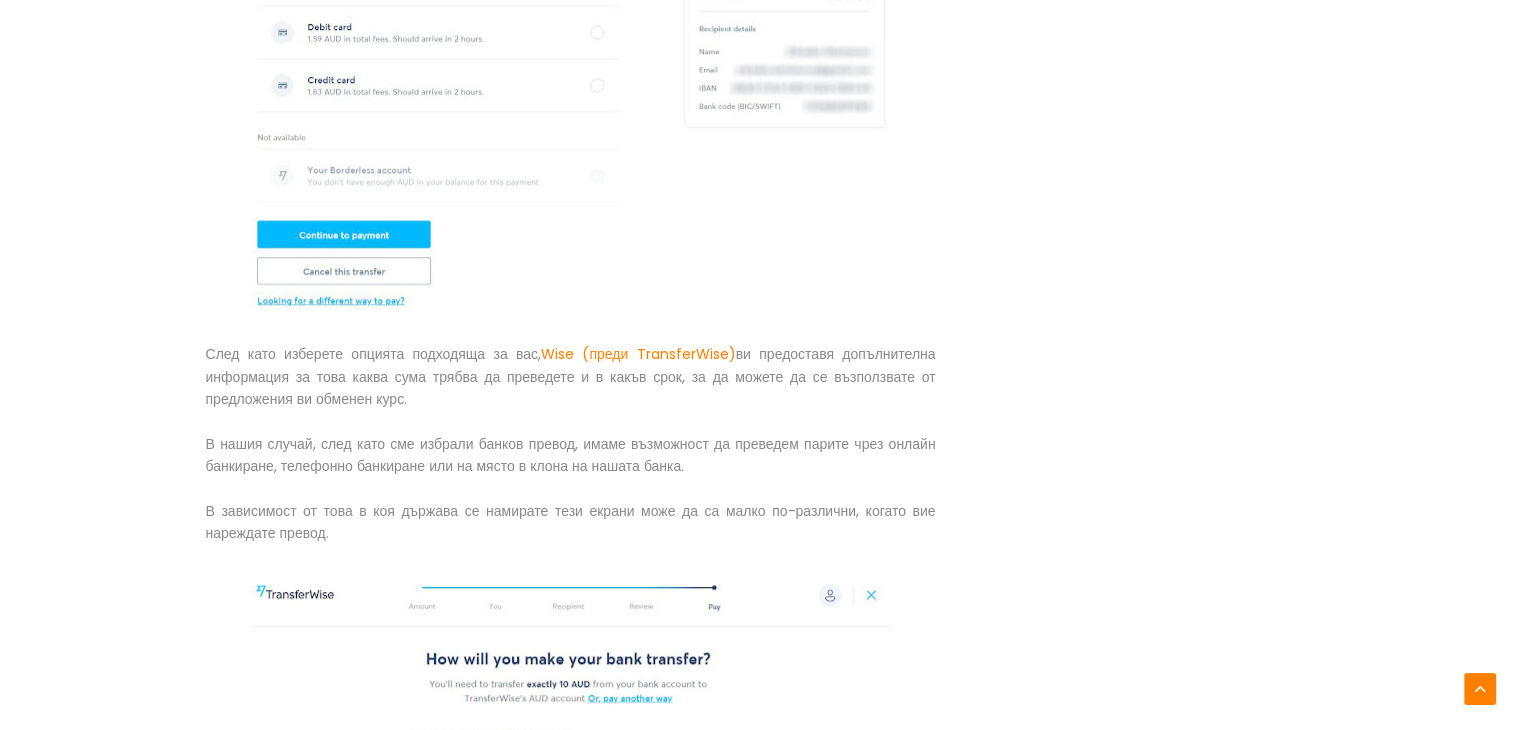 scroll, scrollTop: 8900, scrollLeft: 0, axis: vertical 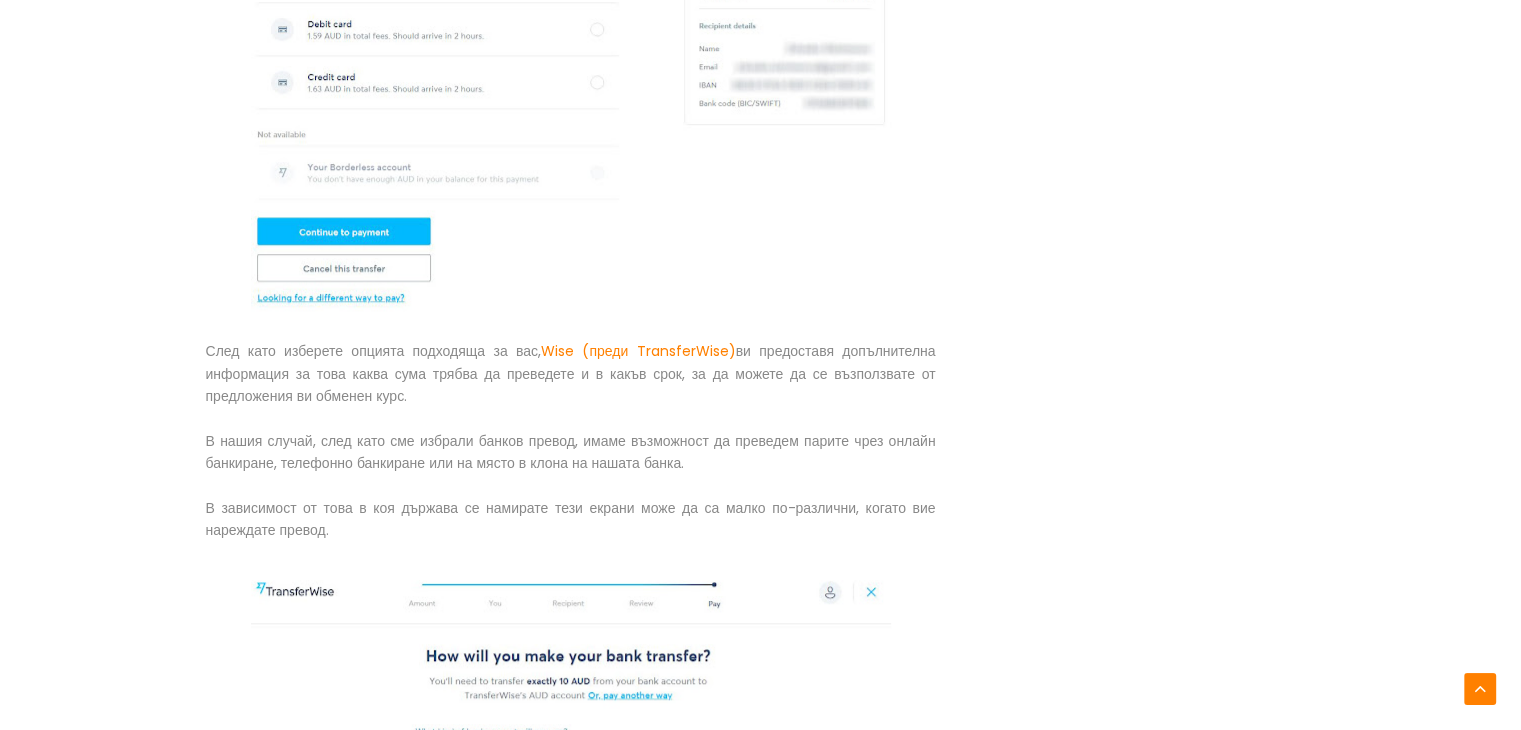 drag, startPoint x: 336, startPoint y: 480, endPoint x: 397, endPoint y: 487, distance: 61.400326 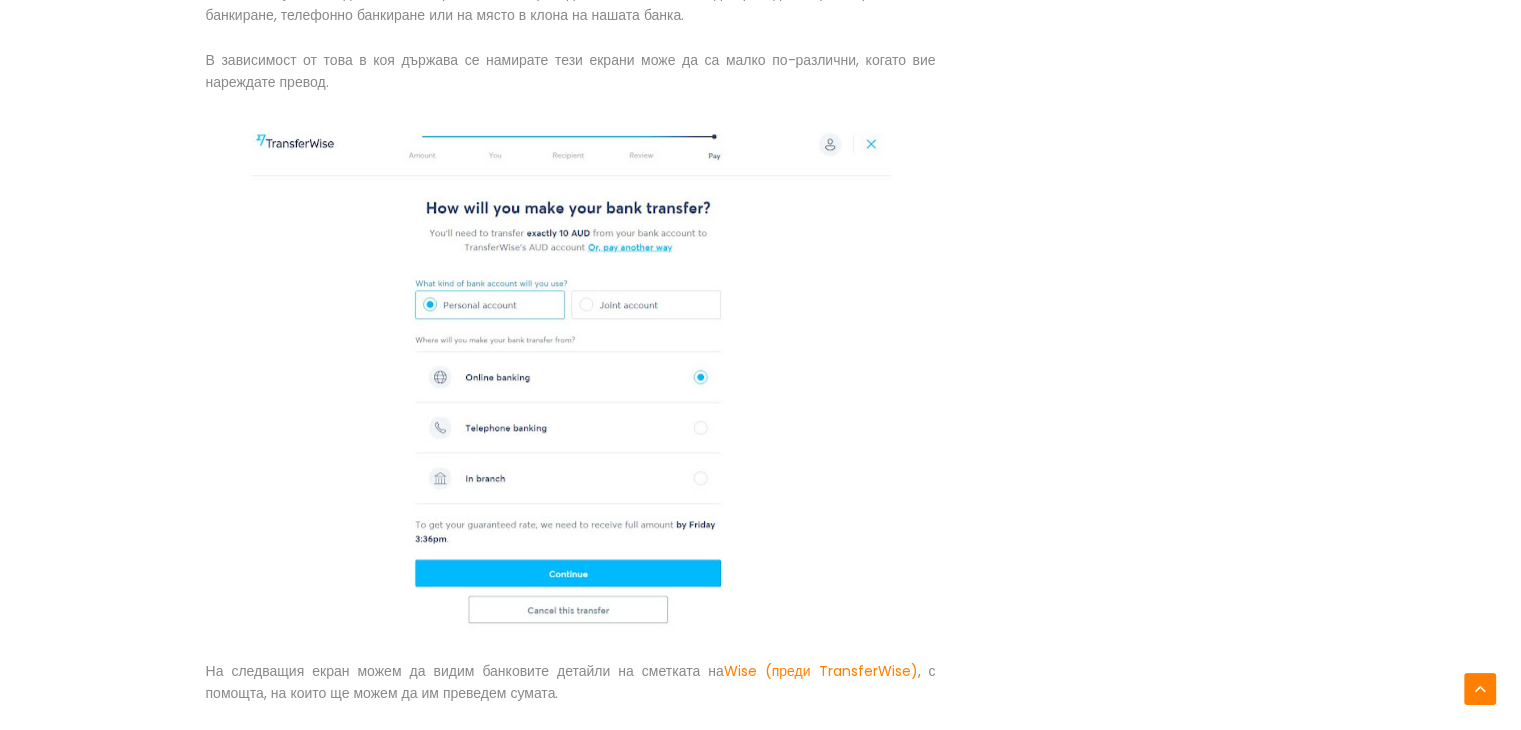 scroll, scrollTop: 9200, scrollLeft: 0, axis: vertical 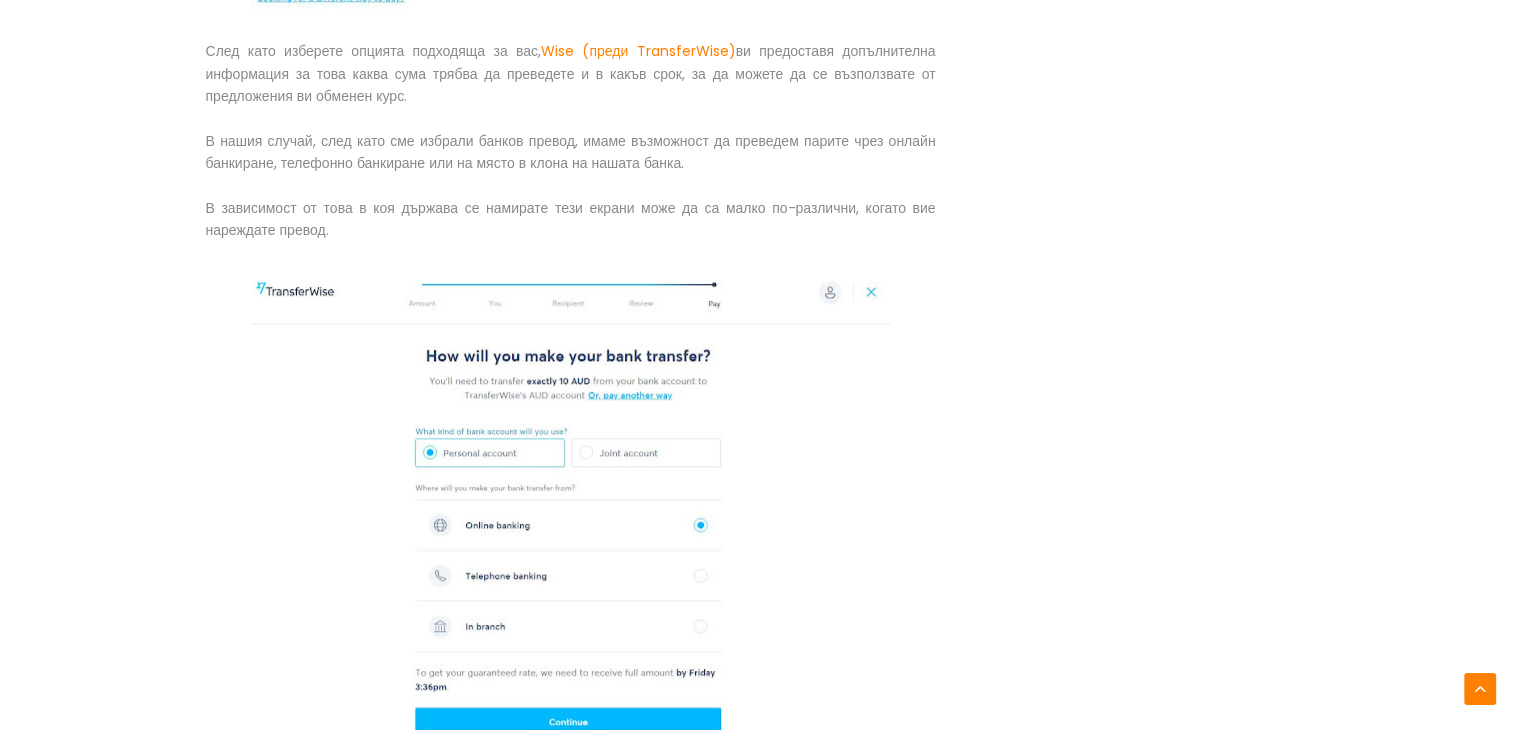 click at bounding box center [571, 521] 